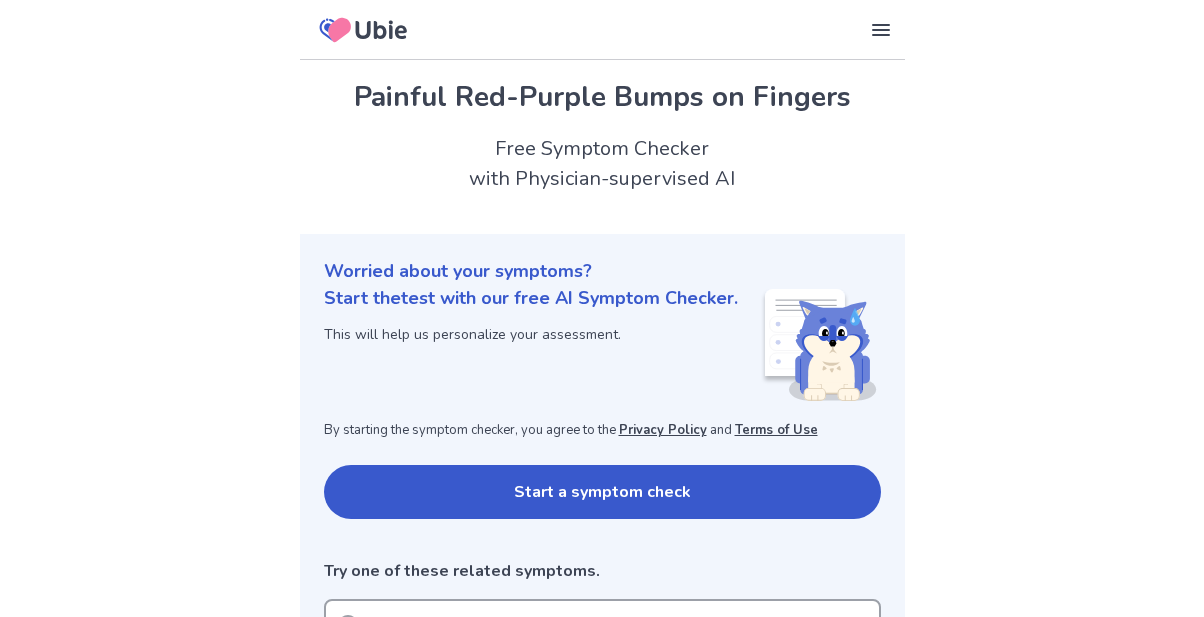 scroll, scrollTop: 0, scrollLeft: 0, axis: both 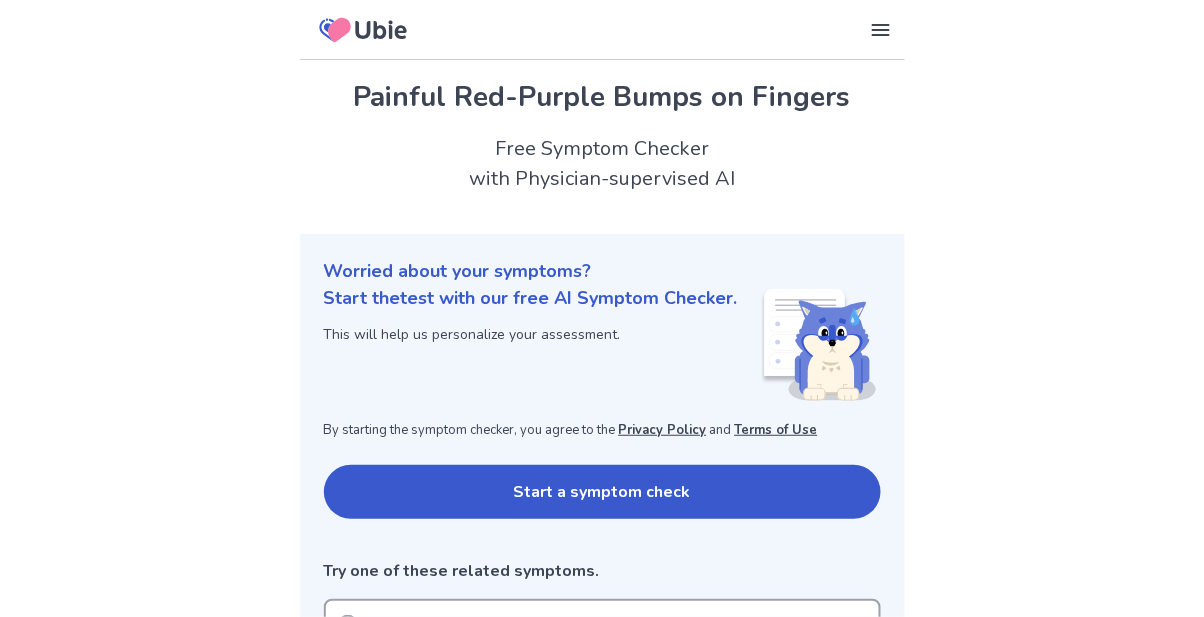 click on "Start a symptom check" at bounding box center (602, 492) 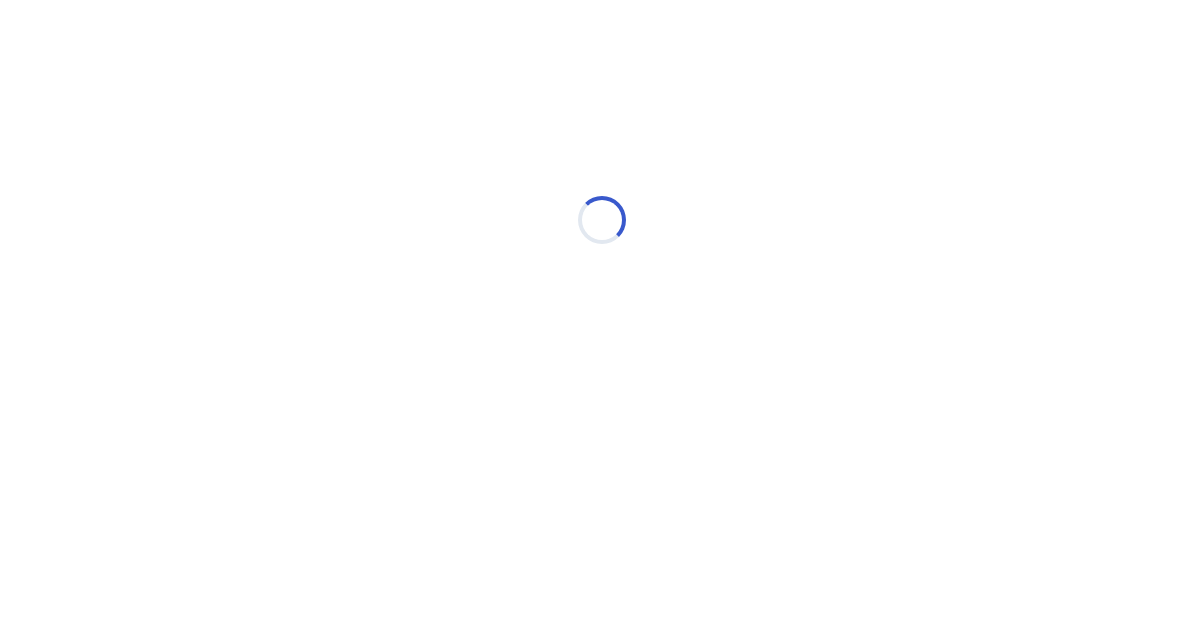 scroll, scrollTop: 0, scrollLeft: 0, axis: both 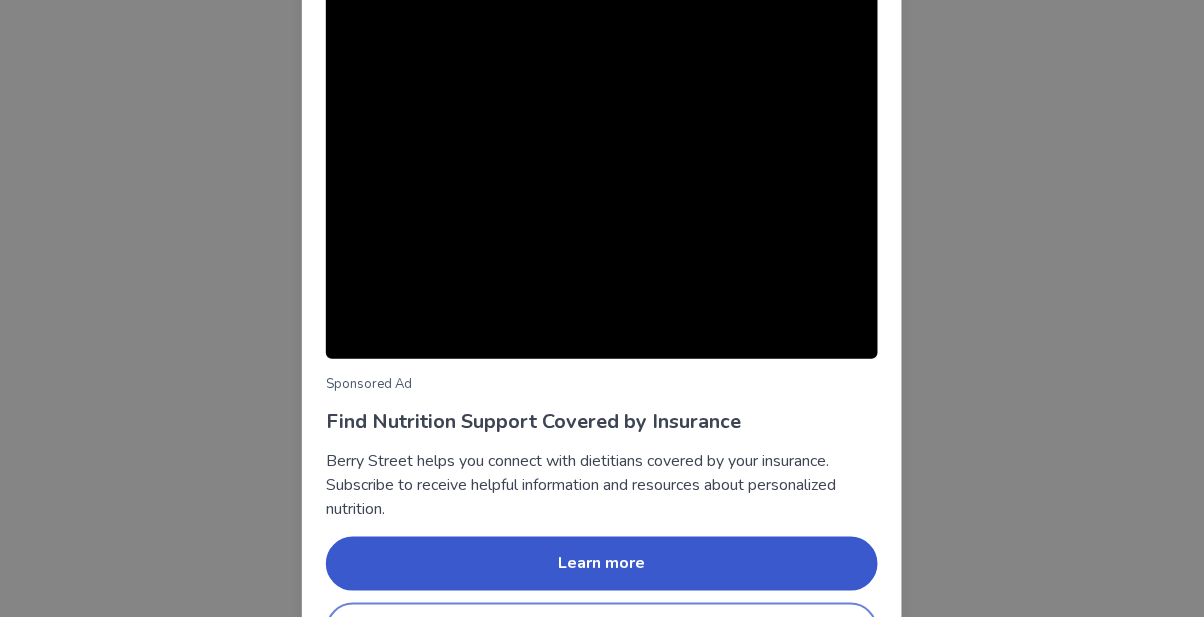 click on "Continue symptom check" at bounding box center [602, 630] 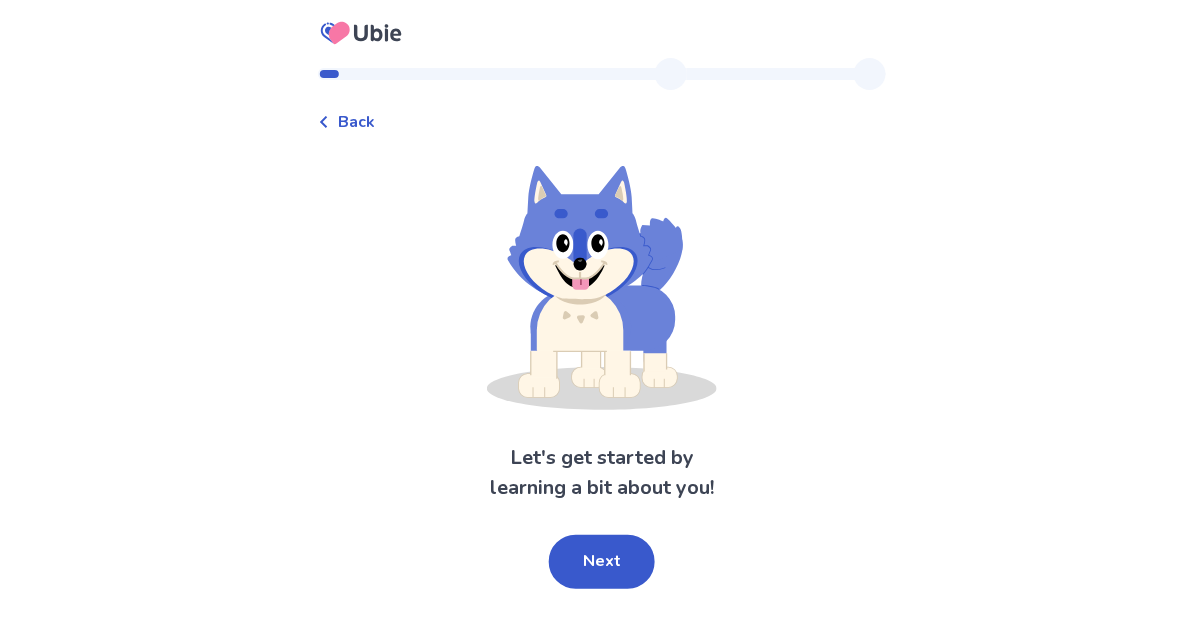 click on "Next" at bounding box center [602, 562] 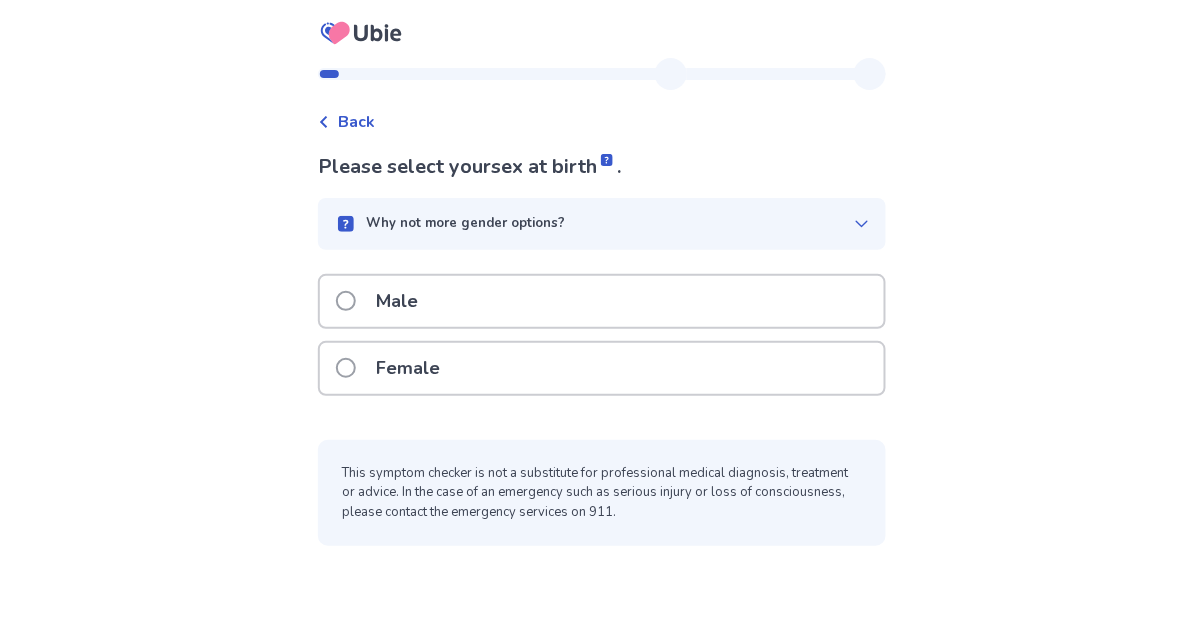 click at bounding box center [346, 368] 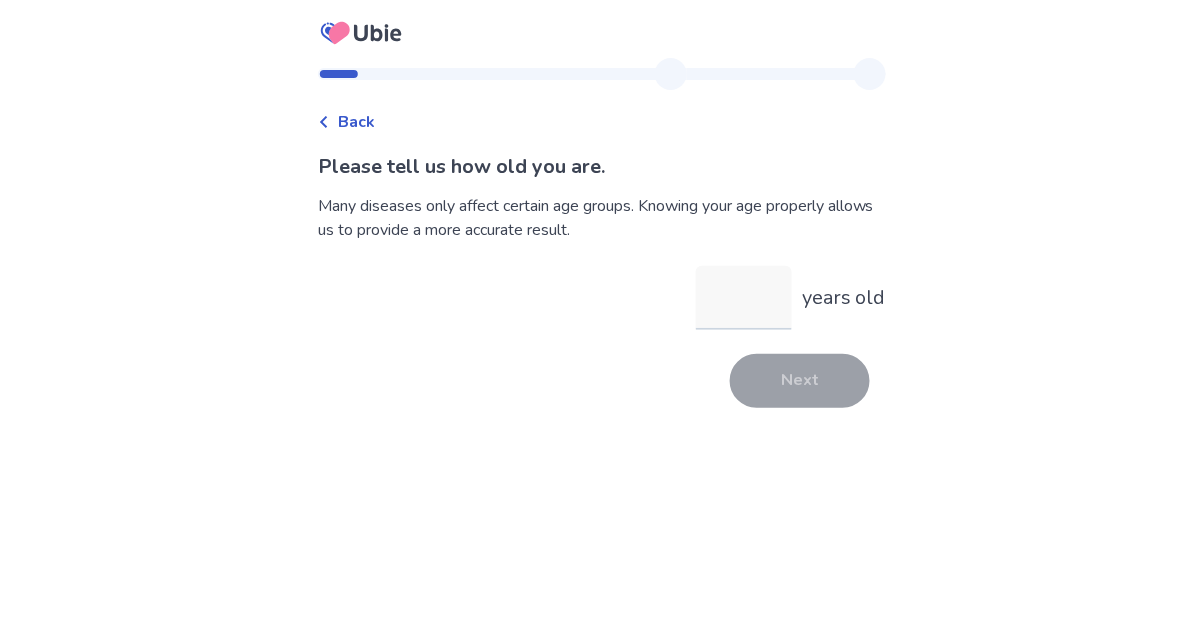 click on "years old" at bounding box center (744, 298) 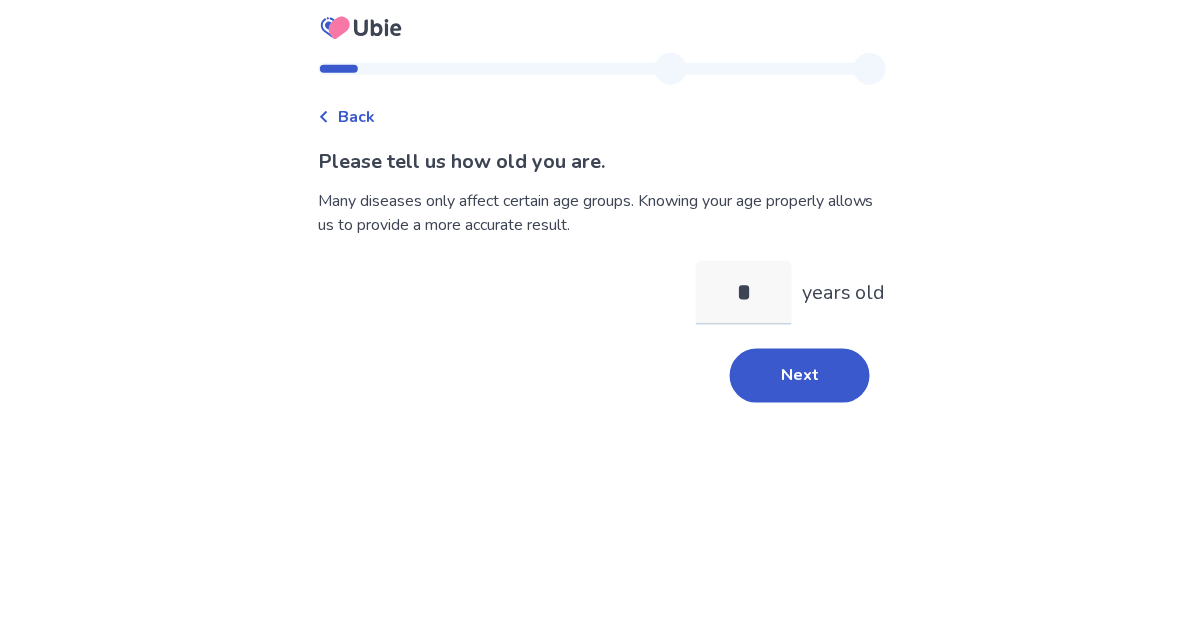 type on "**" 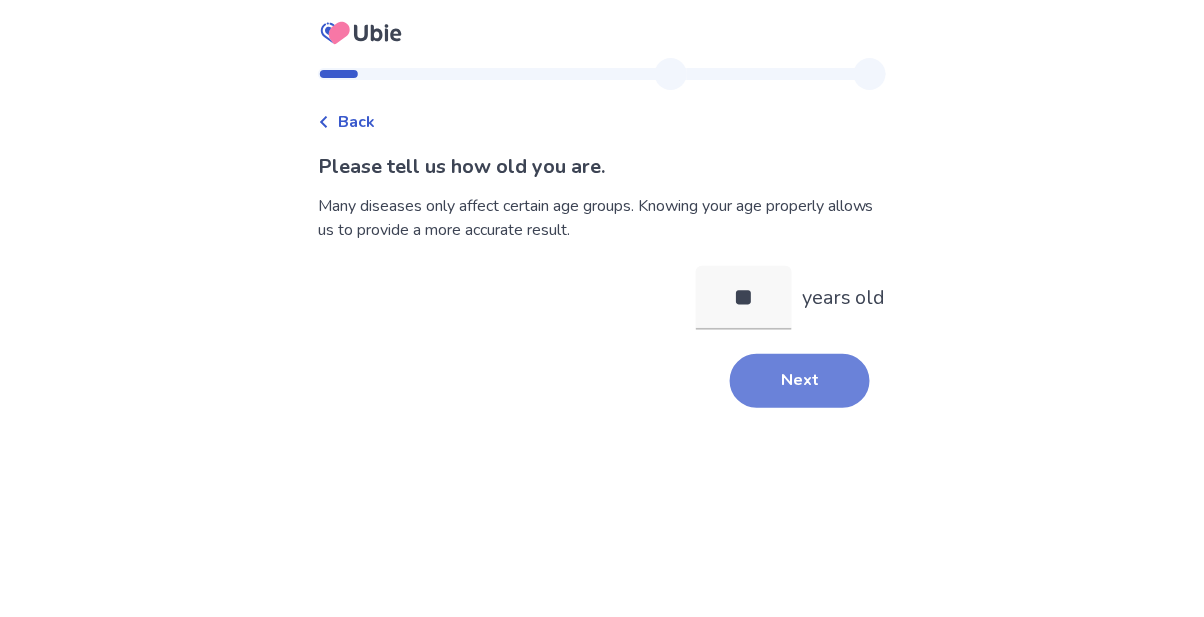 click on "Next" at bounding box center [800, 381] 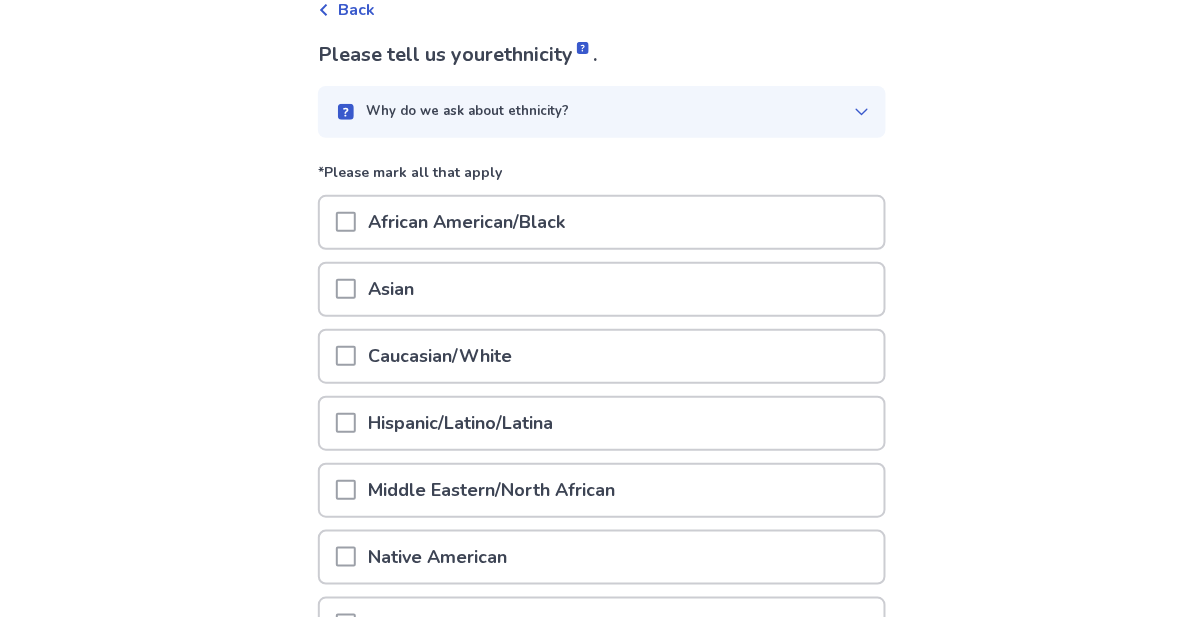 scroll, scrollTop: 111, scrollLeft: 0, axis: vertical 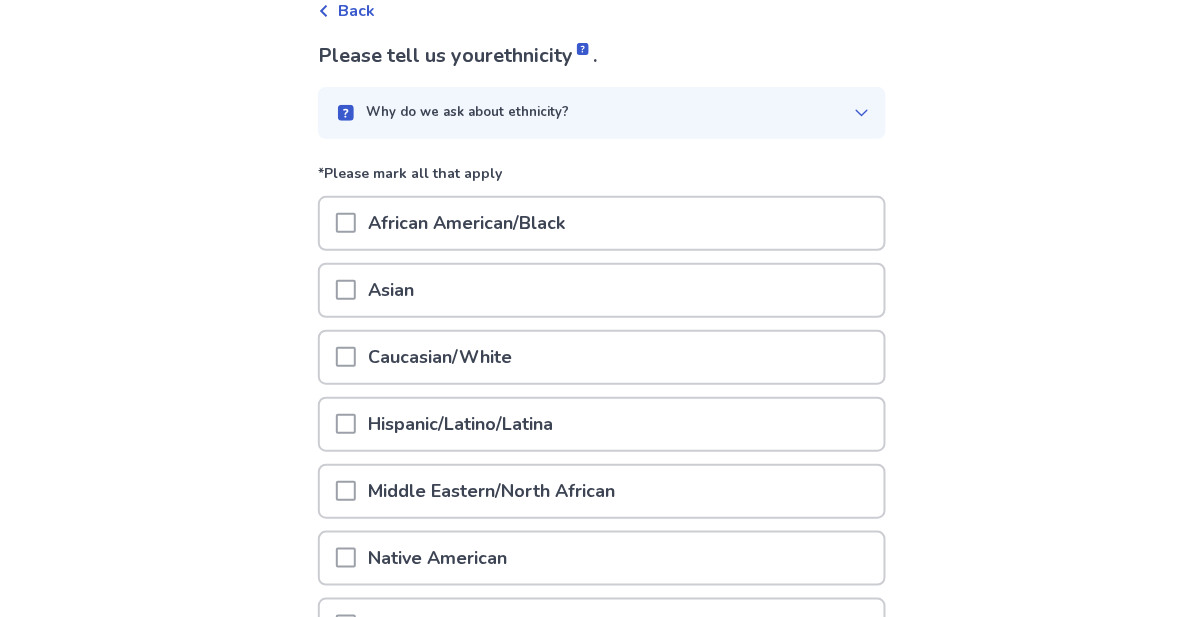 click at bounding box center [346, 357] 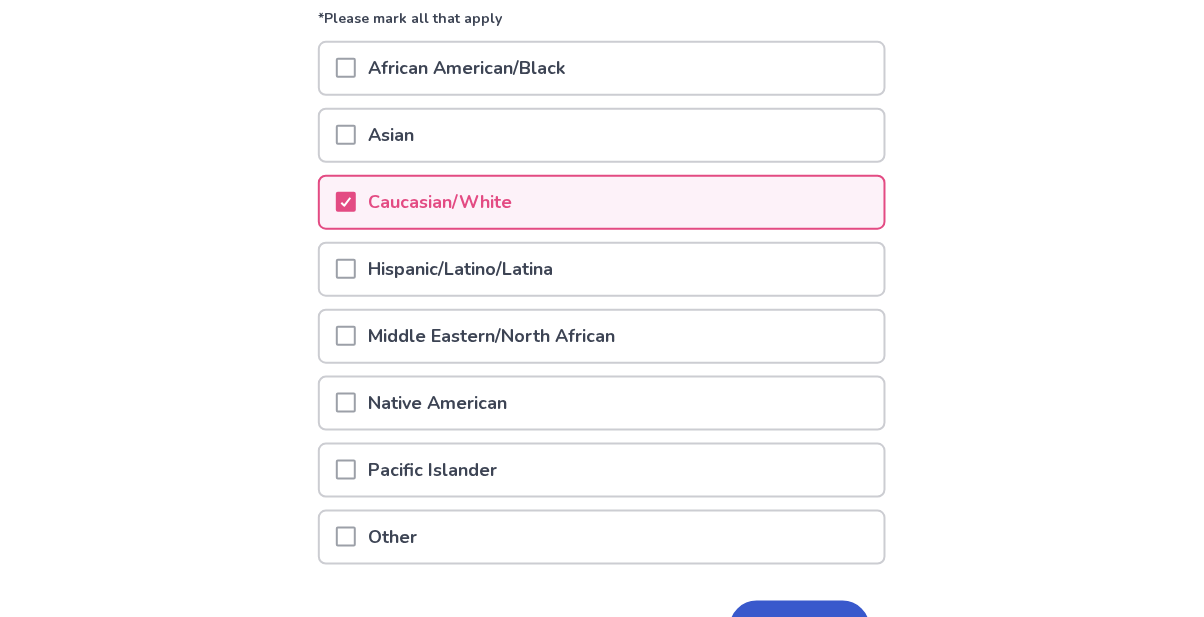 scroll, scrollTop: 325, scrollLeft: 0, axis: vertical 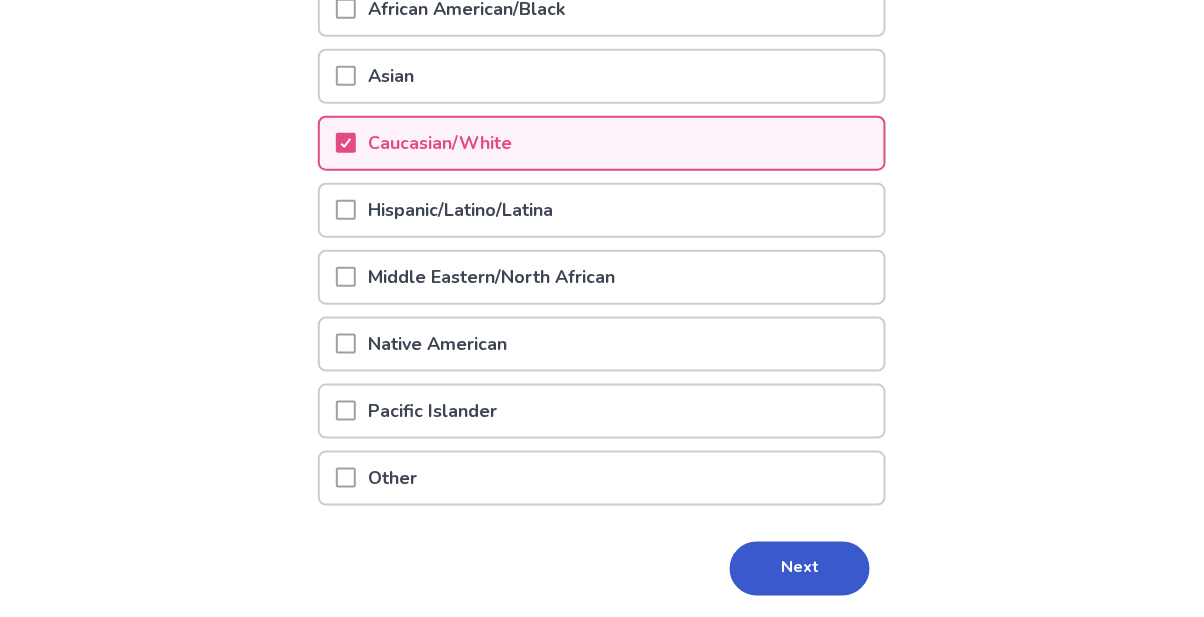 click on "Next" at bounding box center [800, 569] 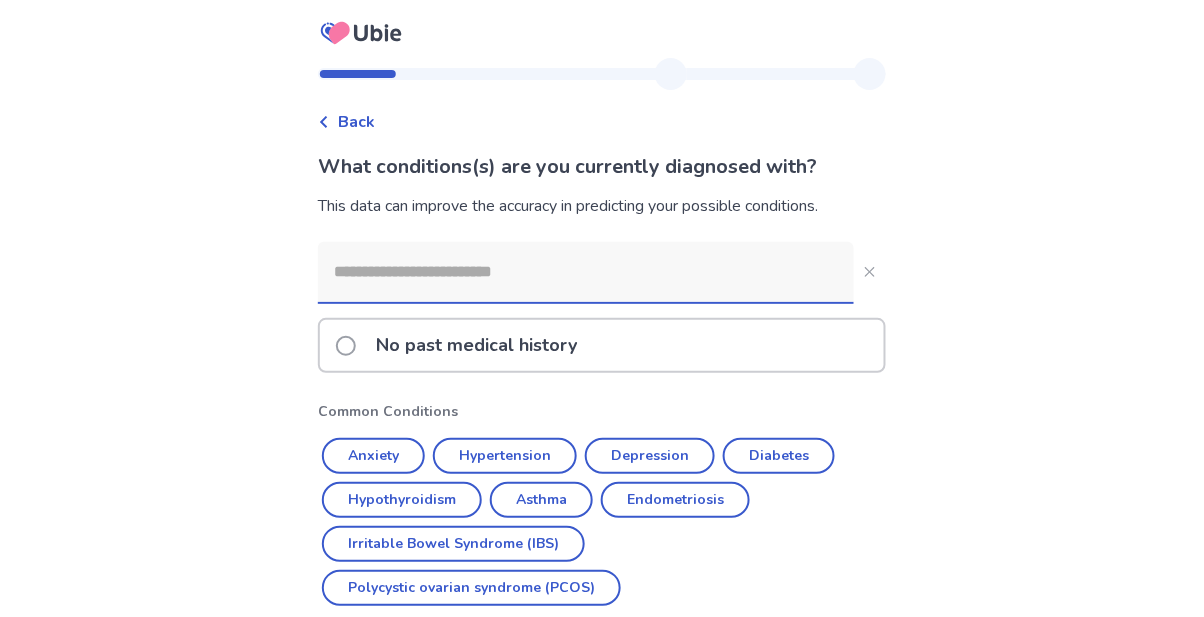 click on "Hypertension" at bounding box center (505, 456) 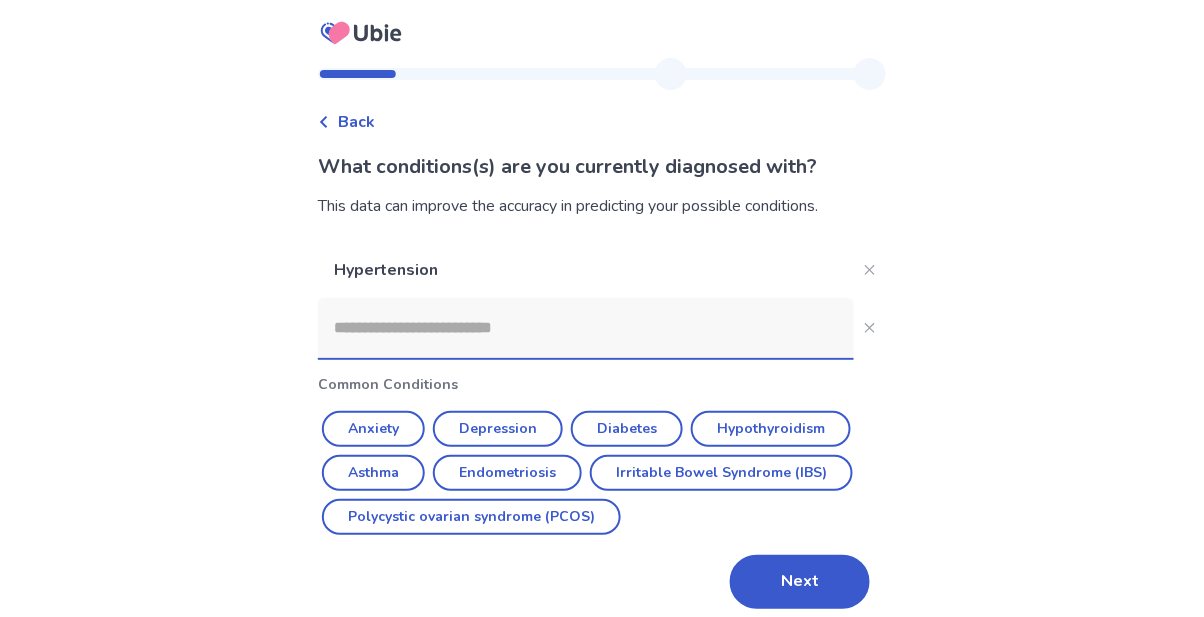 click on "Diabetes" at bounding box center (627, 429) 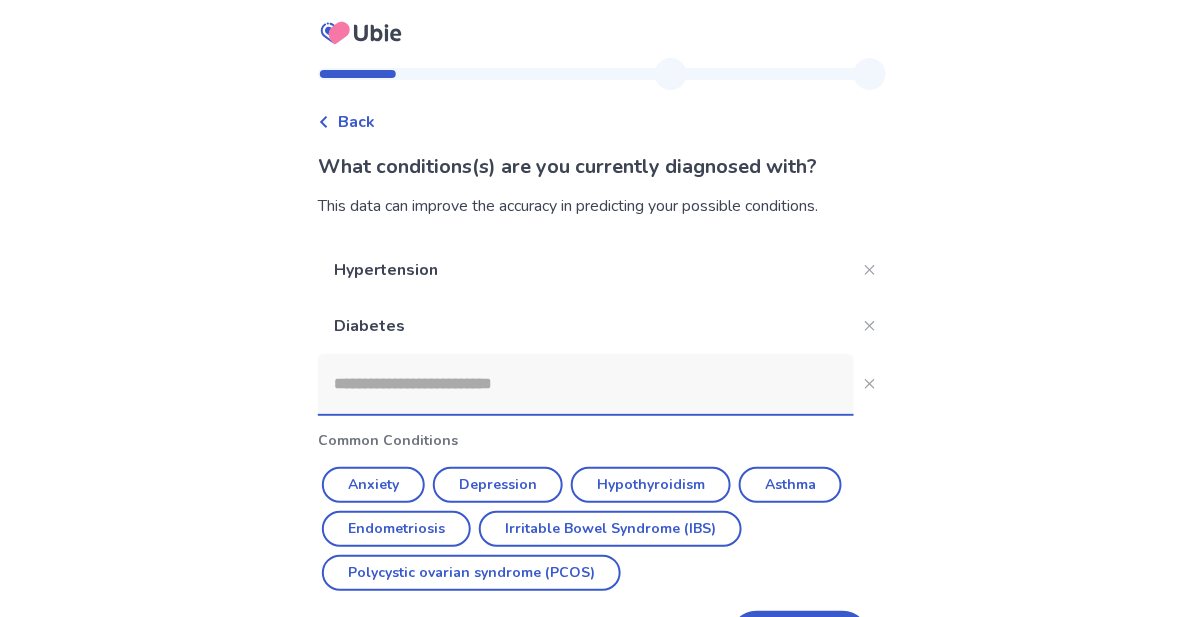 click on "Next" at bounding box center [800, 638] 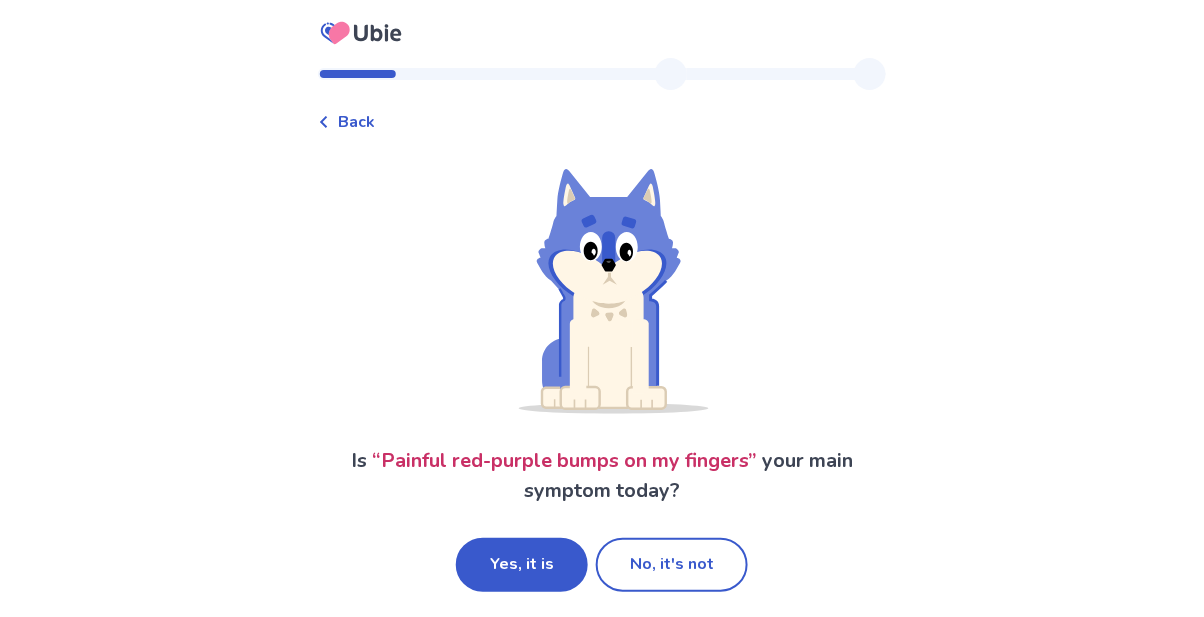 click on "Yes, it is" at bounding box center [522, 565] 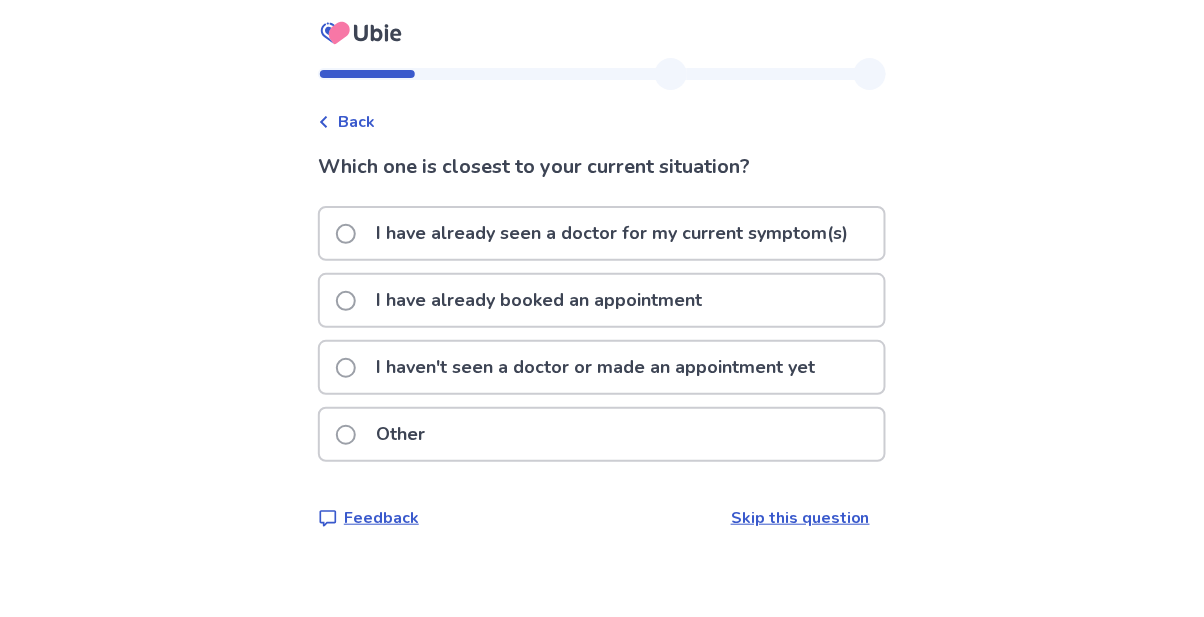 click at bounding box center (346, 435) 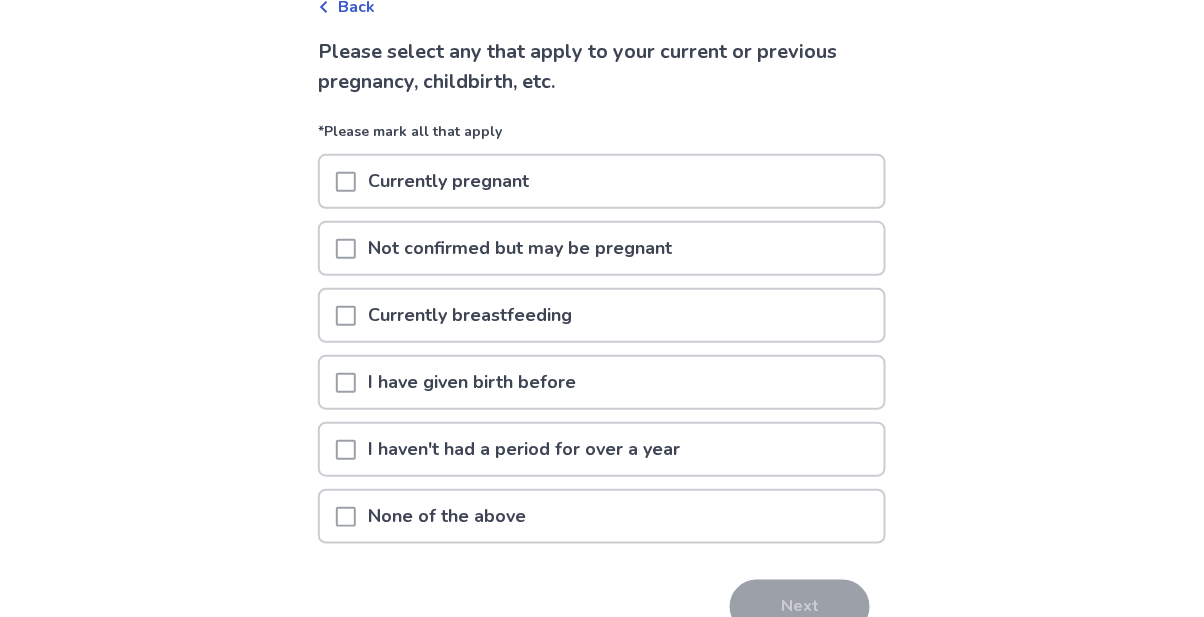 scroll, scrollTop: 114, scrollLeft: 0, axis: vertical 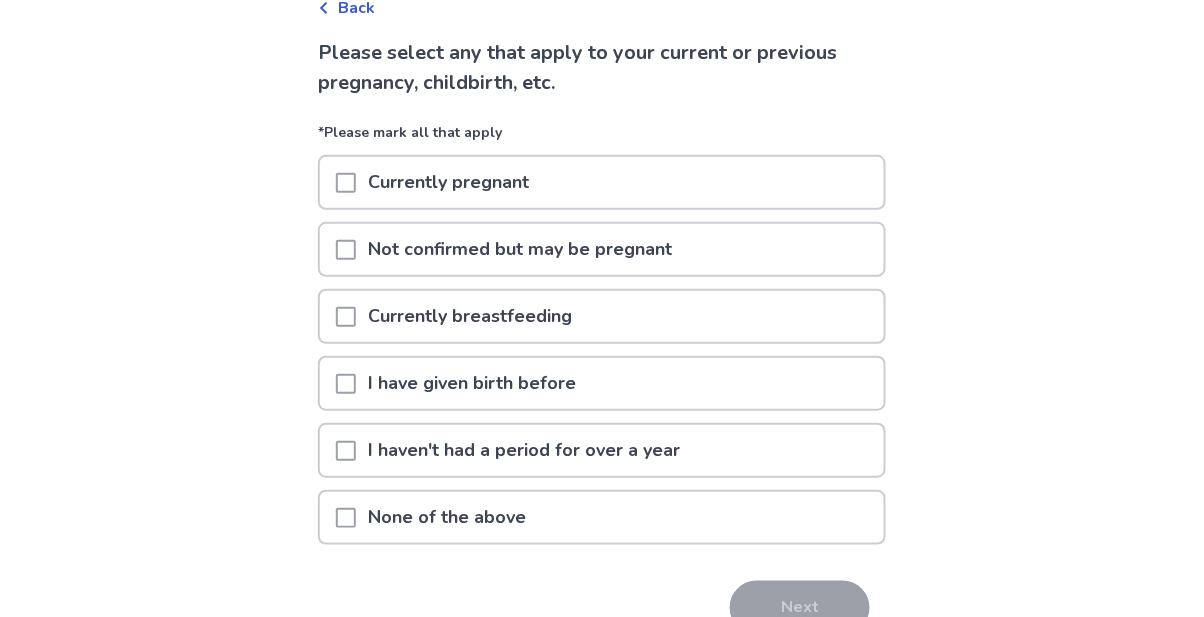 click at bounding box center [346, 384] 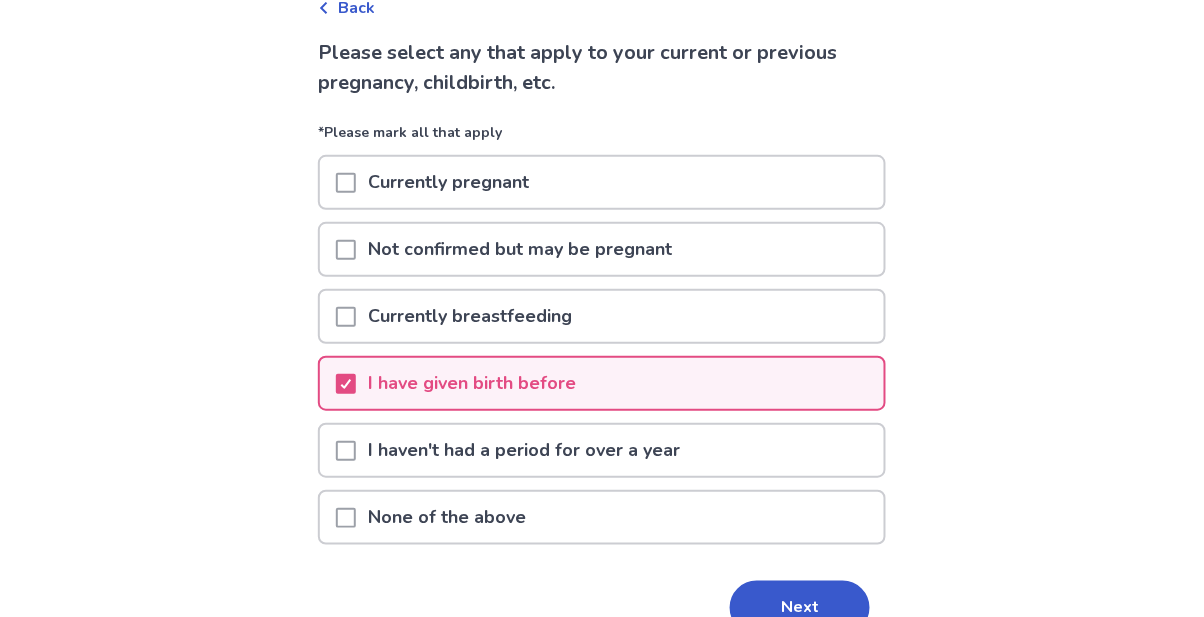 click on "Next" at bounding box center (800, 608) 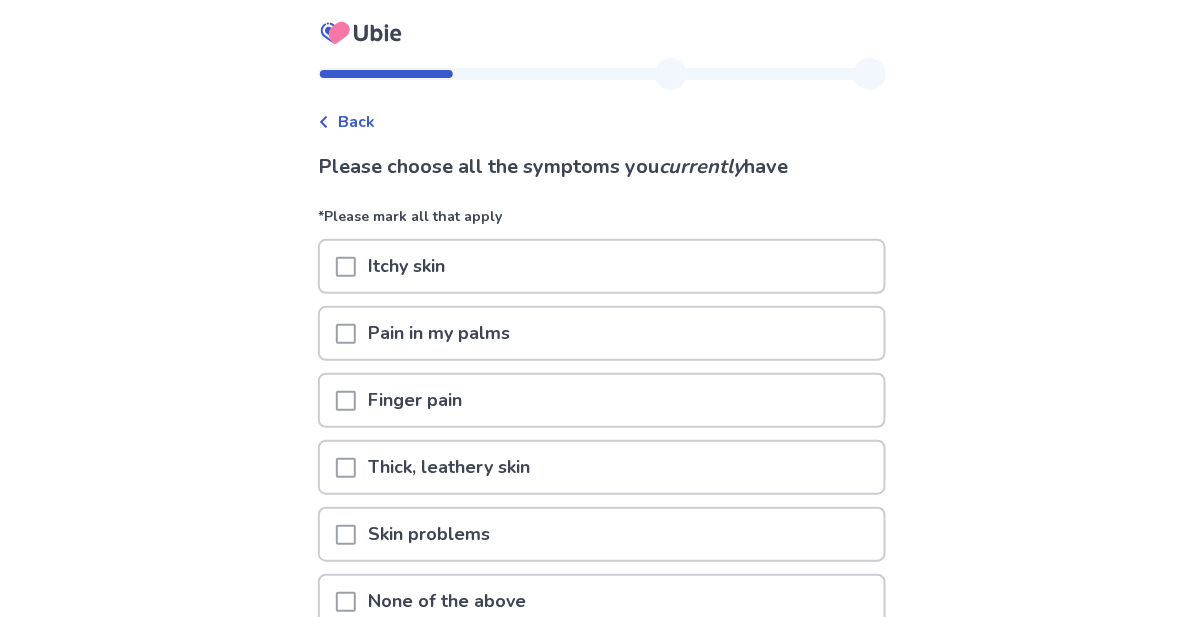 click at bounding box center [346, 401] 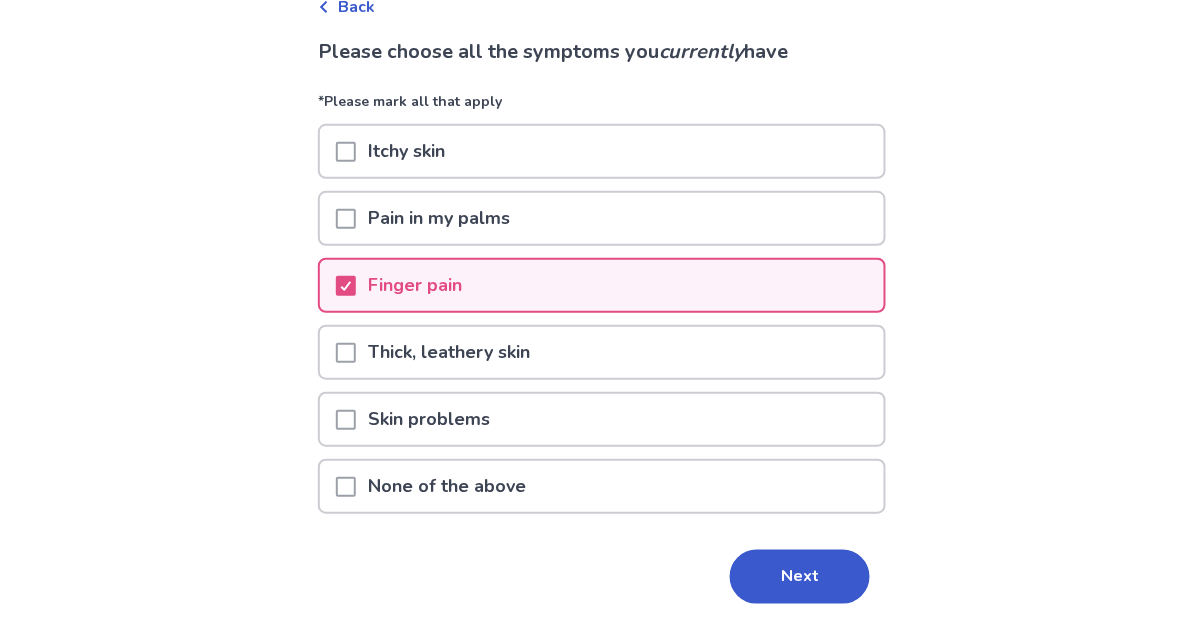 scroll, scrollTop: 114, scrollLeft: 0, axis: vertical 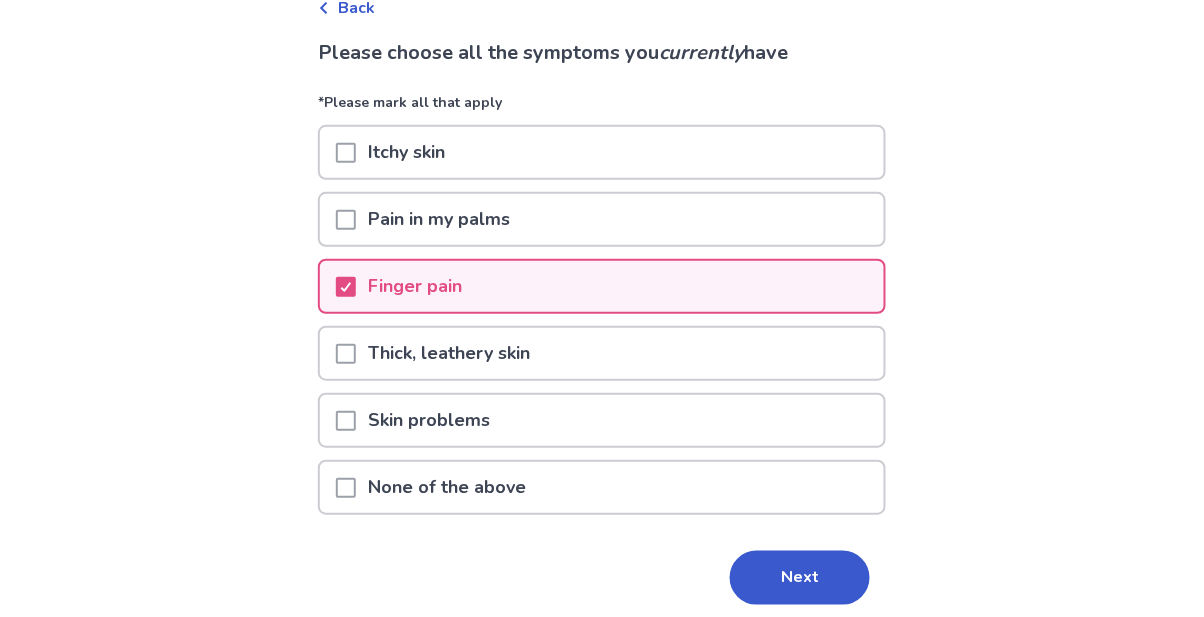 click on "Next" at bounding box center (800, 578) 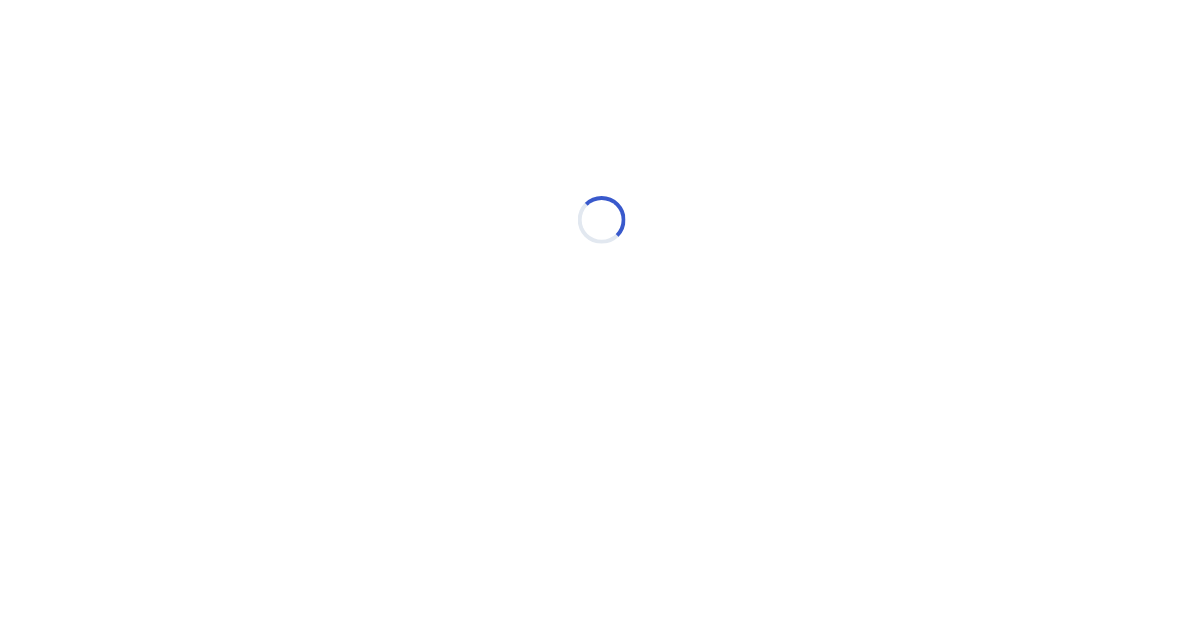 scroll, scrollTop: 0, scrollLeft: 0, axis: both 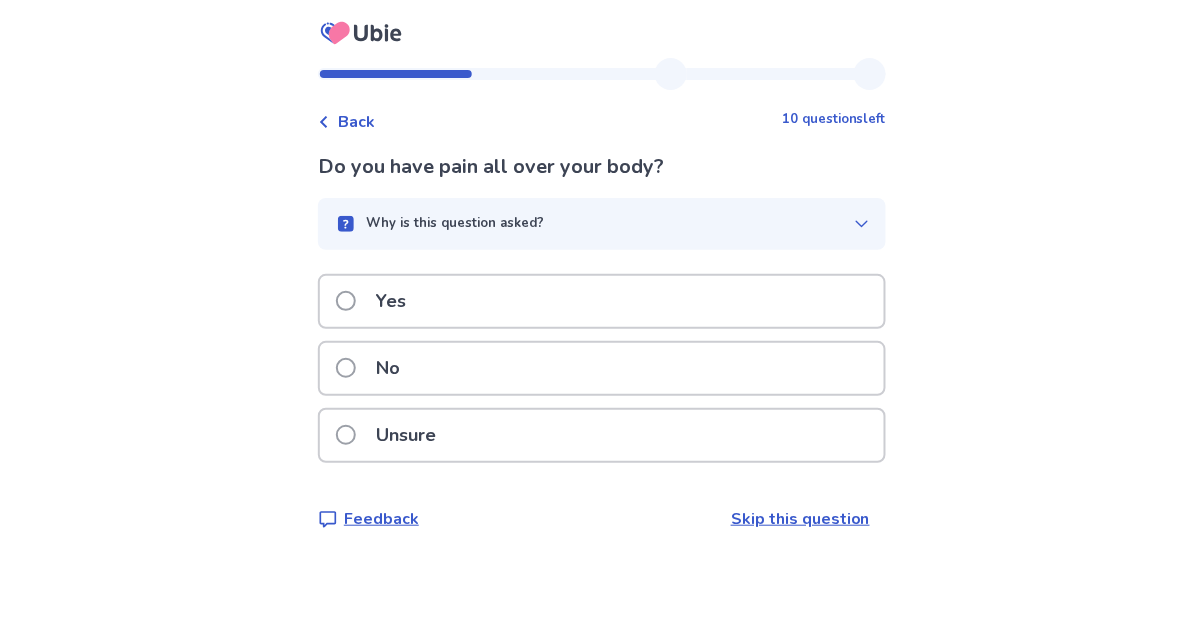 click at bounding box center [346, 435] 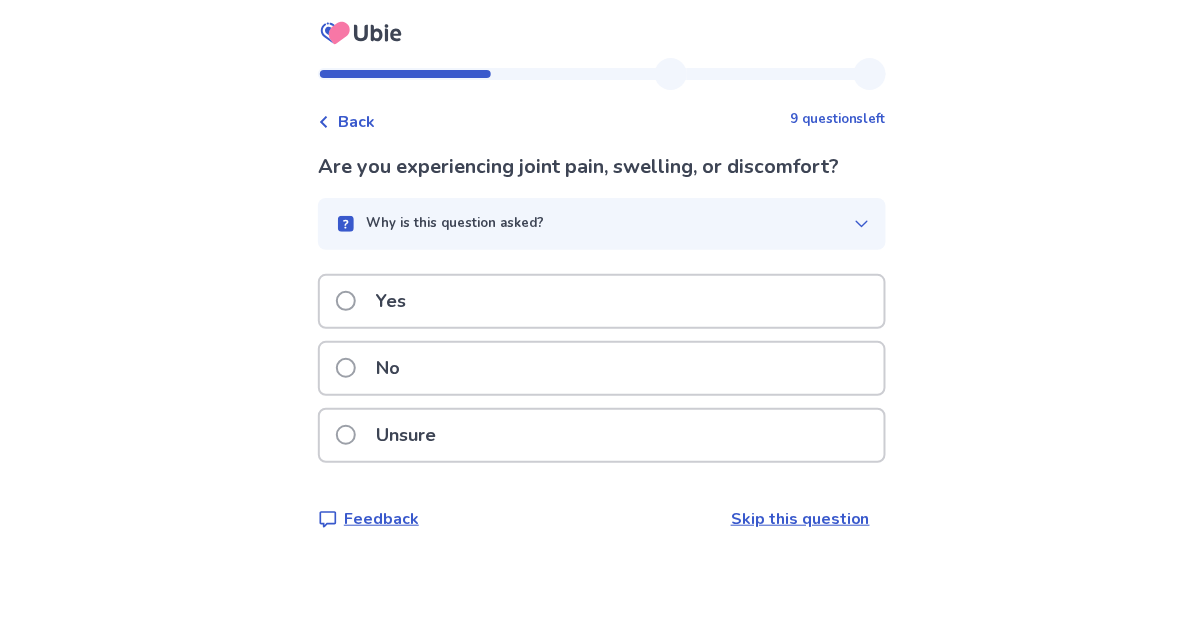 click at bounding box center (346, 301) 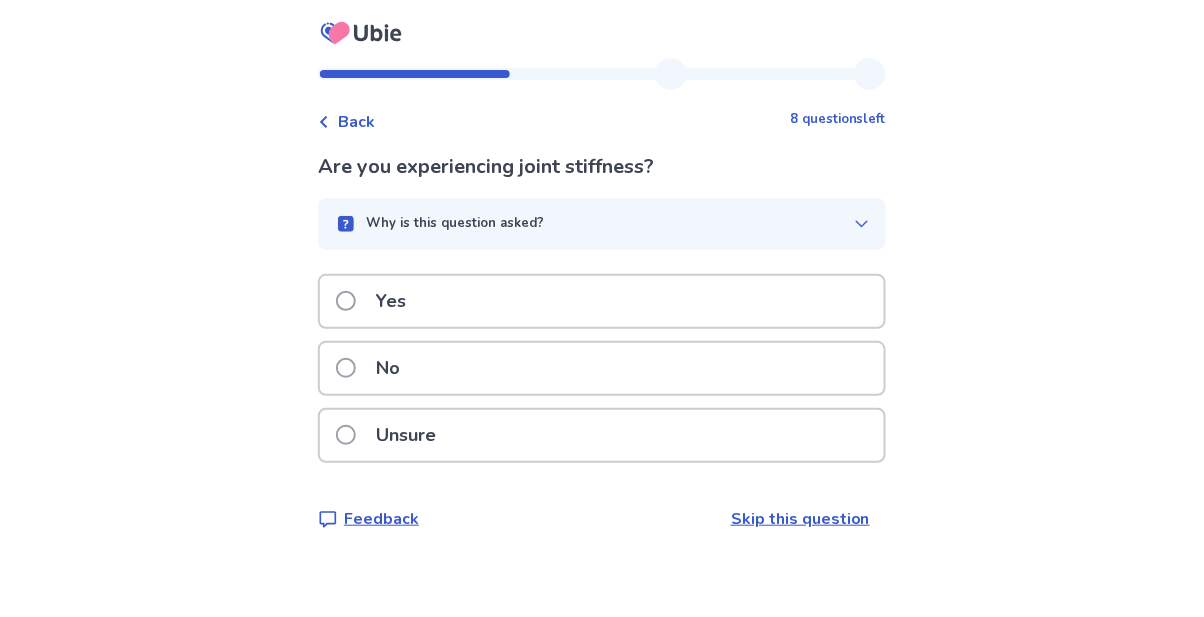 click at bounding box center [346, 368] 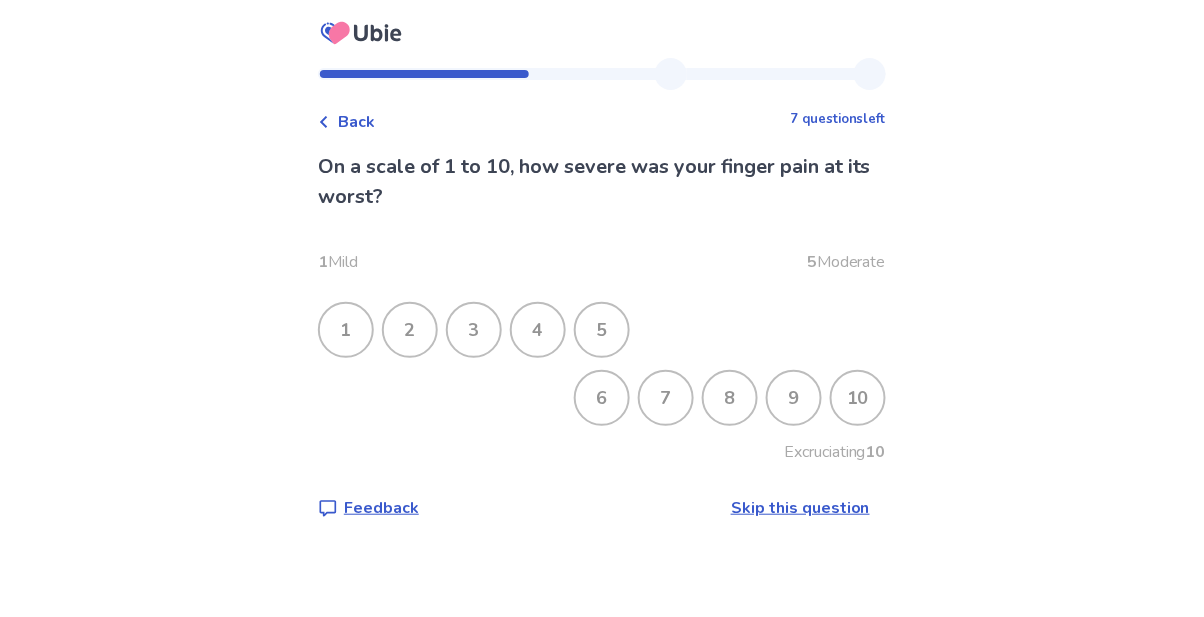 click on "5" at bounding box center (602, 330) 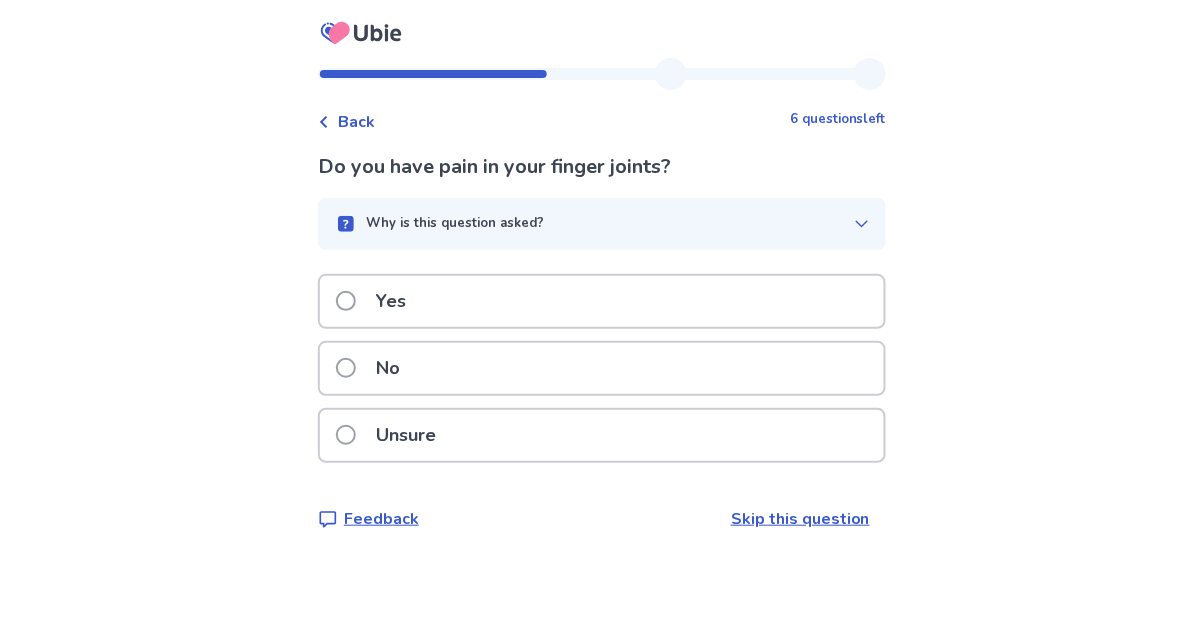 click at bounding box center (346, 301) 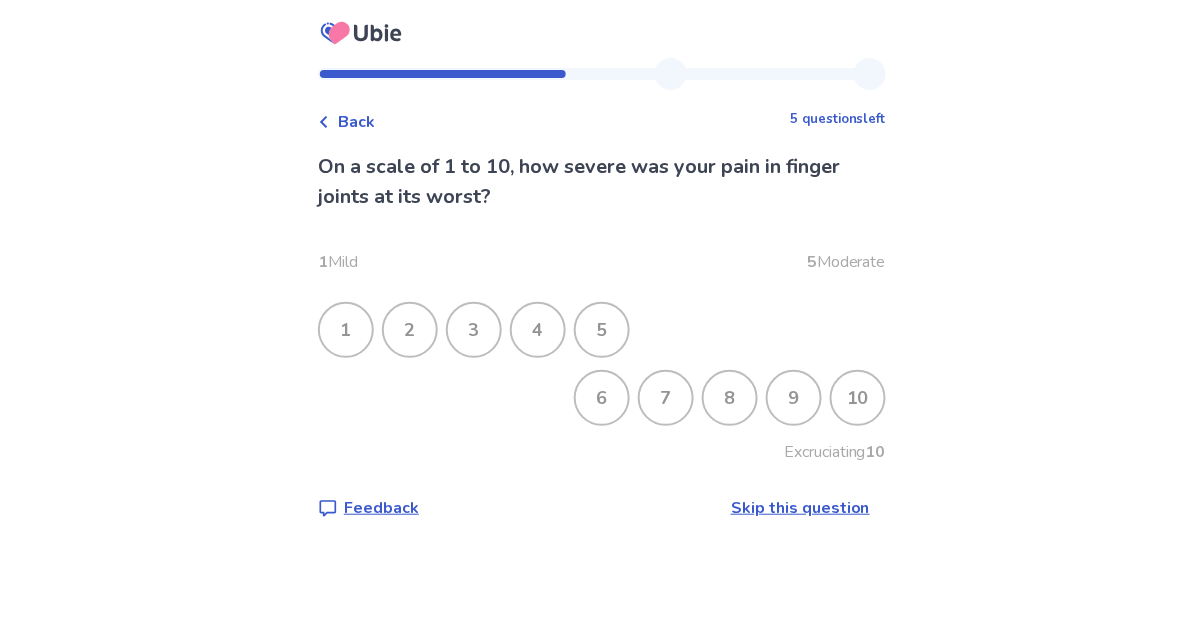 click on "5" at bounding box center [602, 330] 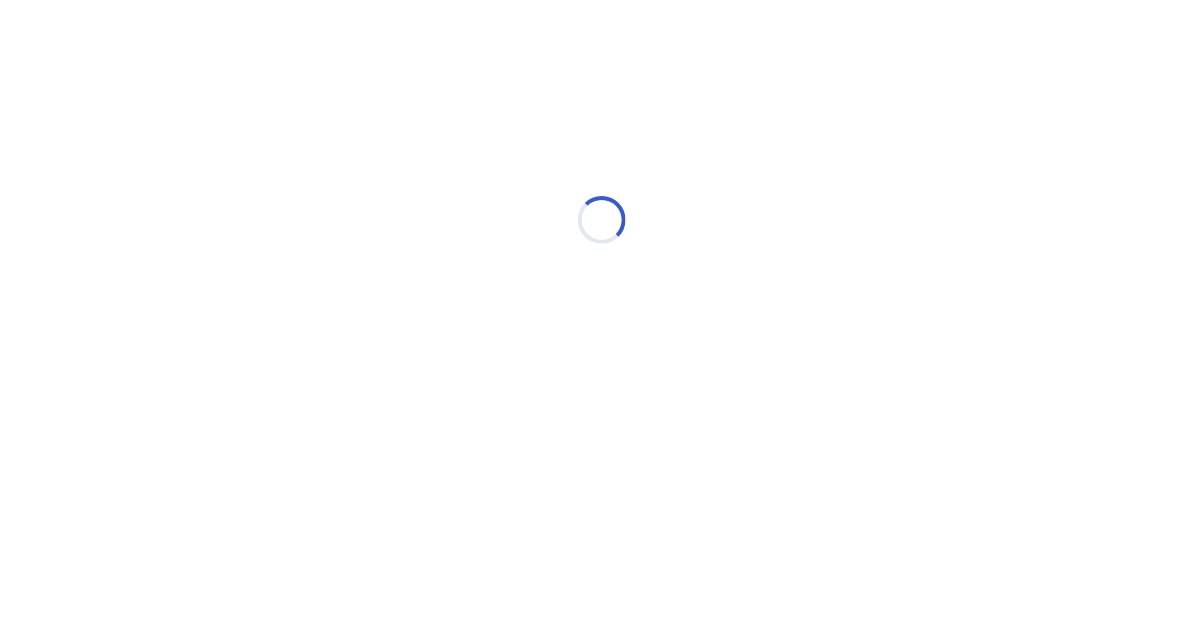 select on "*" 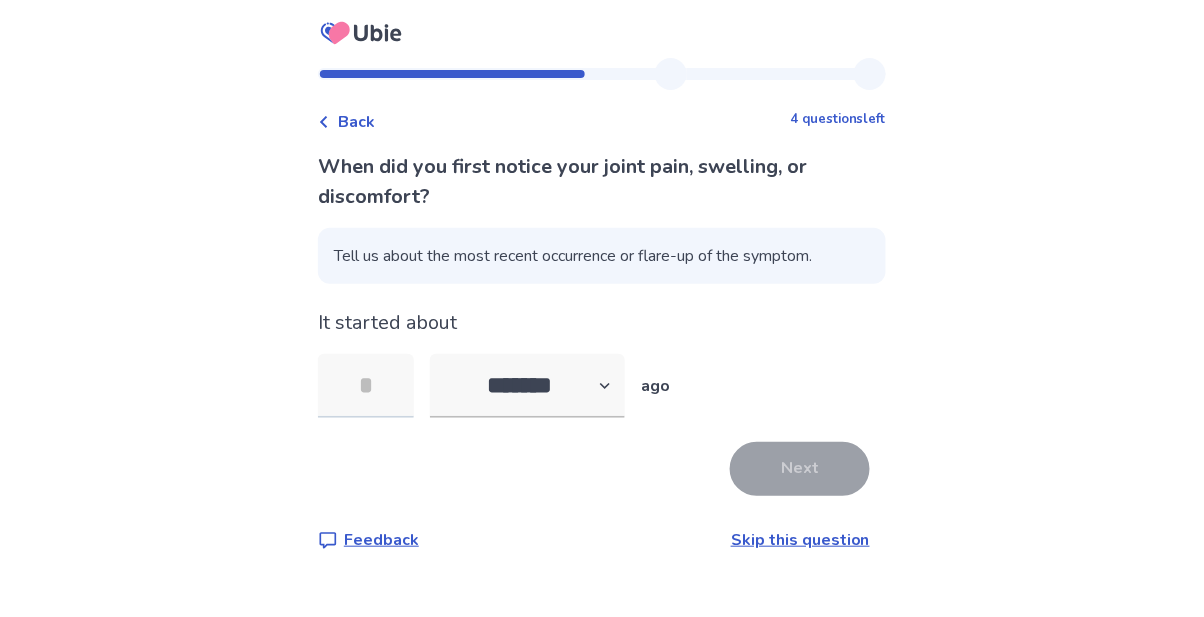 click at bounding box center [366, 386] 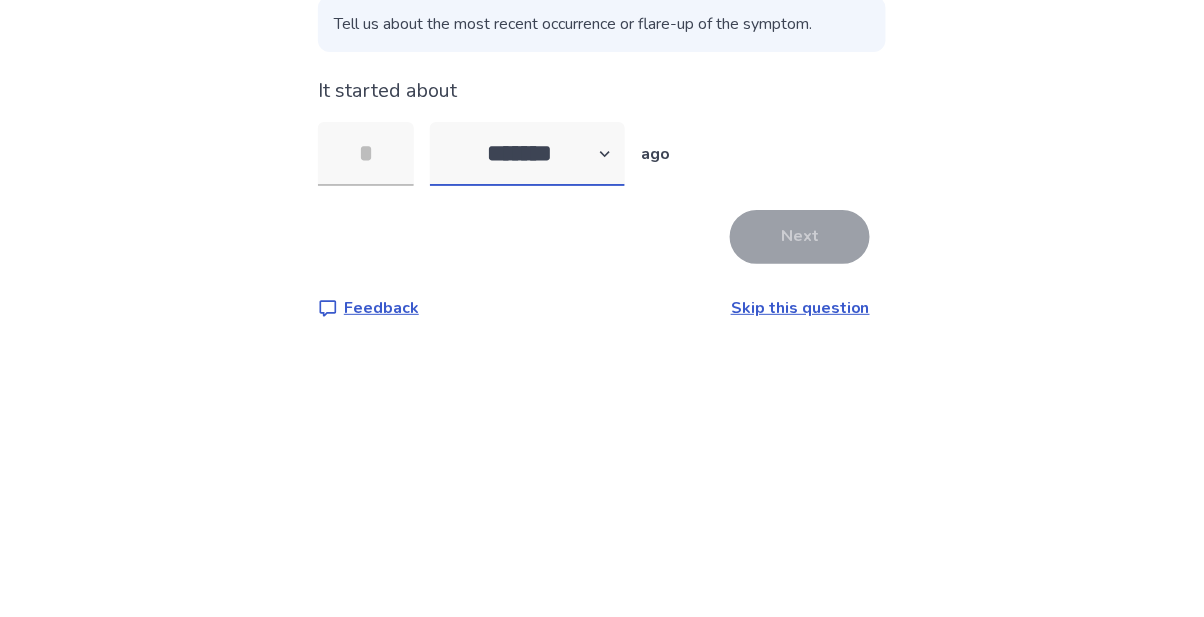 click on "******* ****** ******* ******** *******" at bounding box center (527, 386) 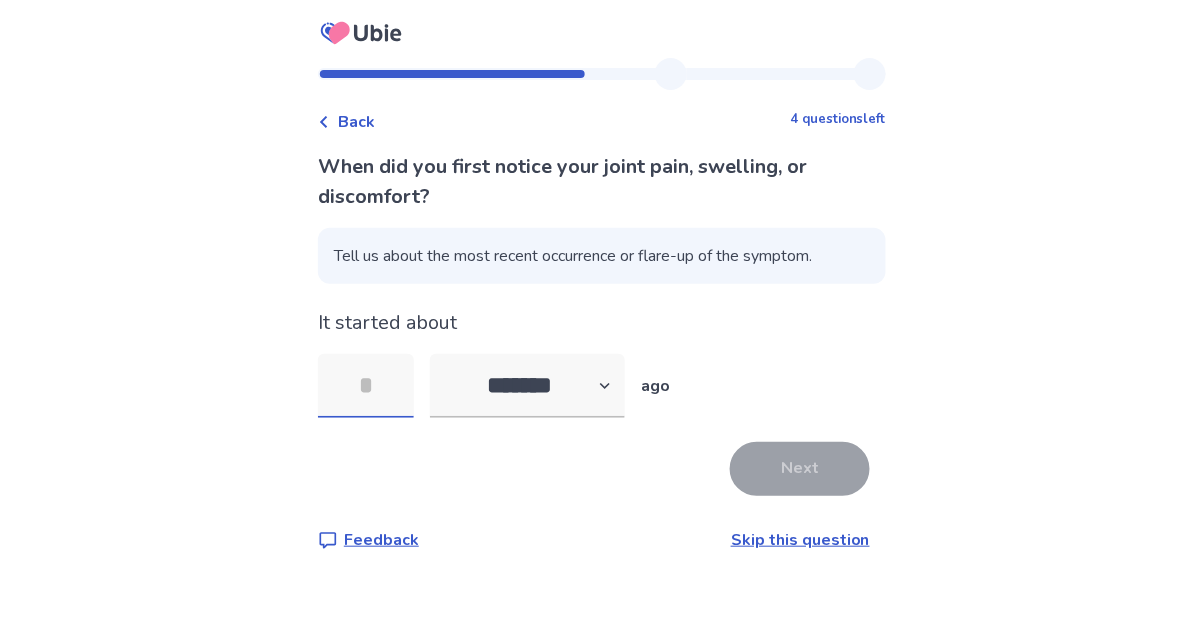 click at bounding box center (366, 386) 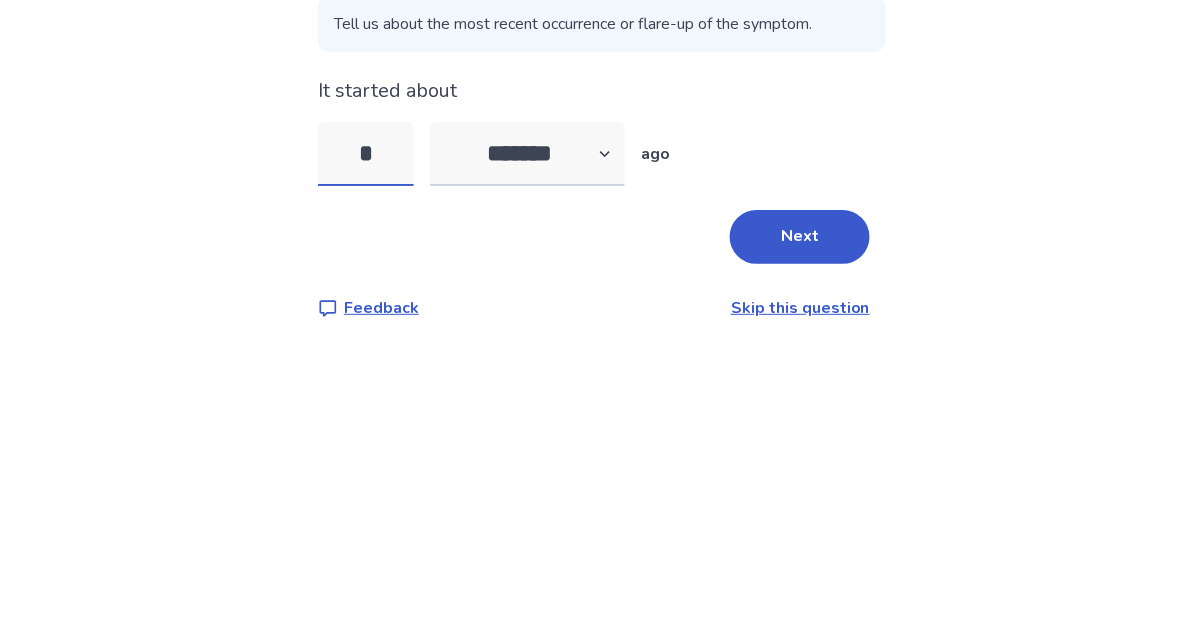 type on "*" 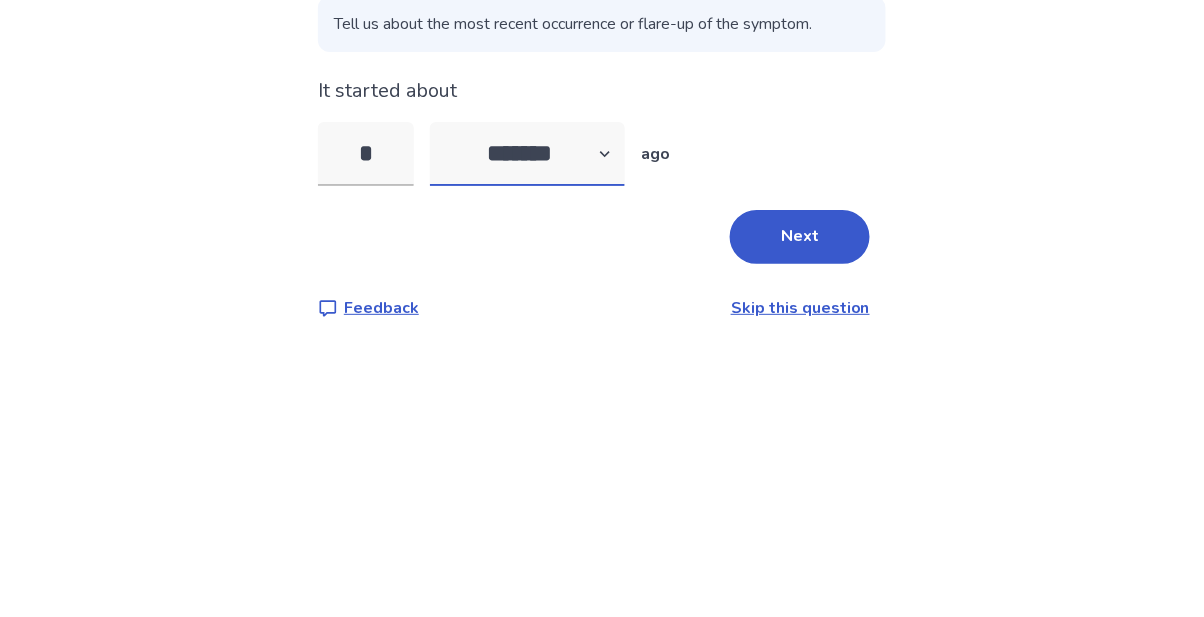 click on "******* ****** ******* ******** *******" at bounding box center (527, 386) 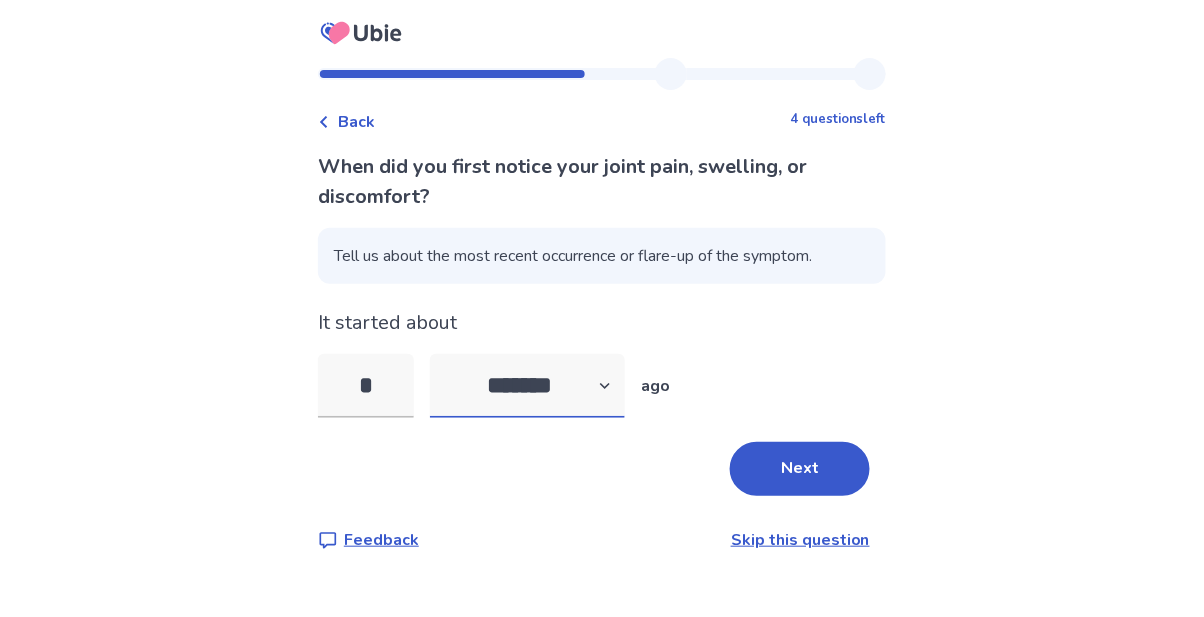select on "*" 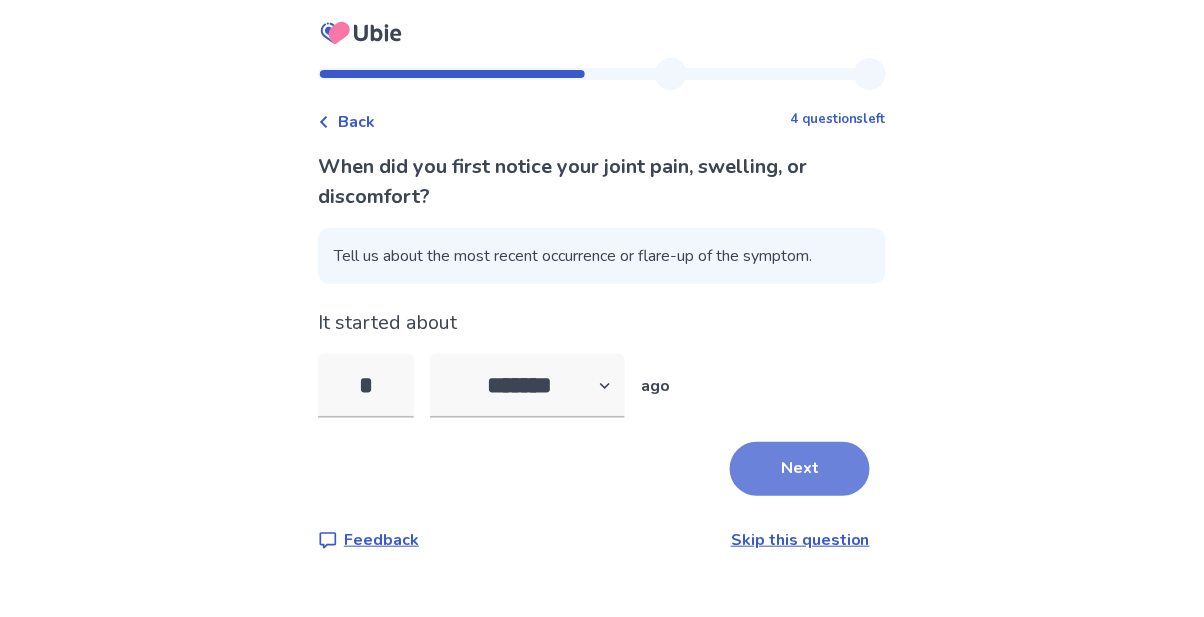 click on "Next" at bounding box center (800, 469) 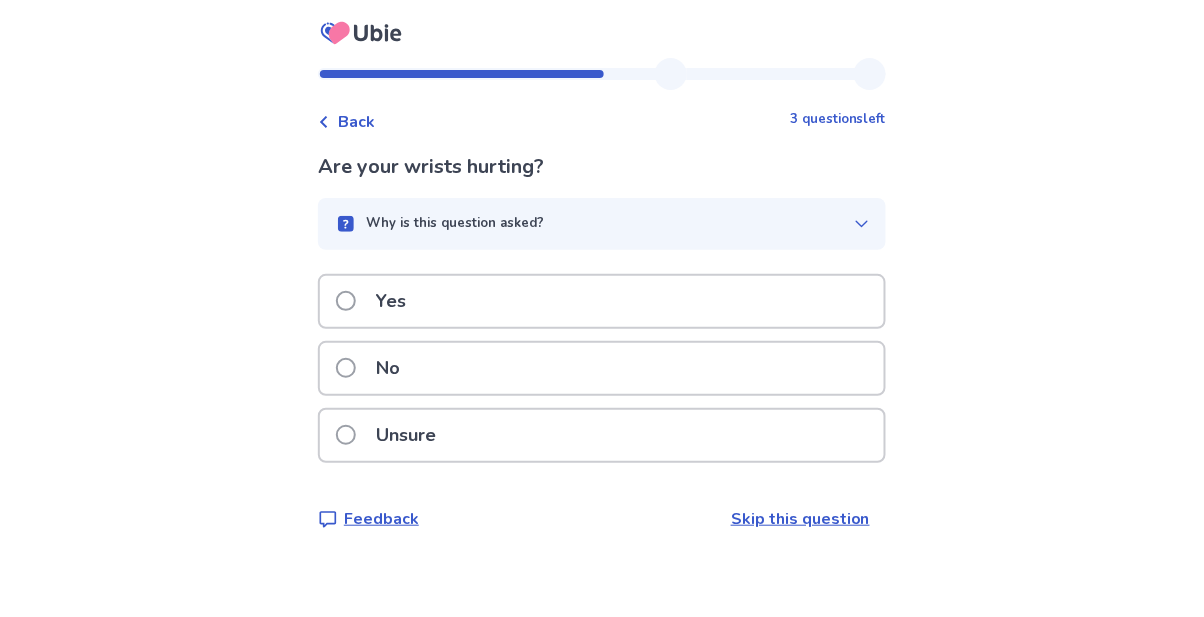 click at bounding box center (346, 368) 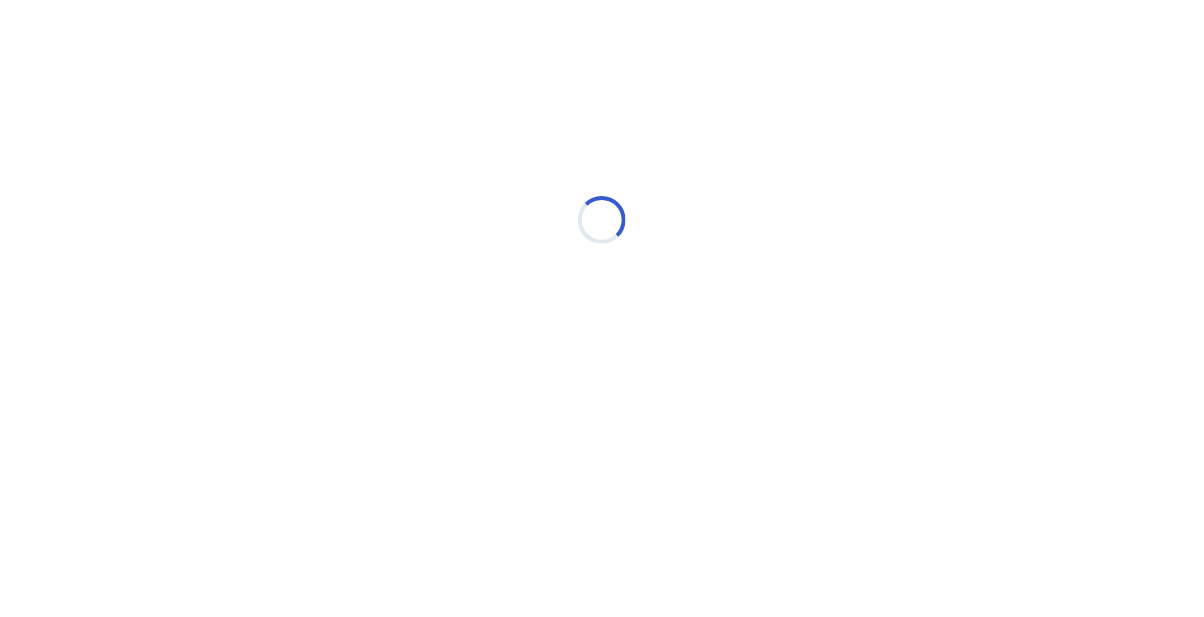 select on "*" 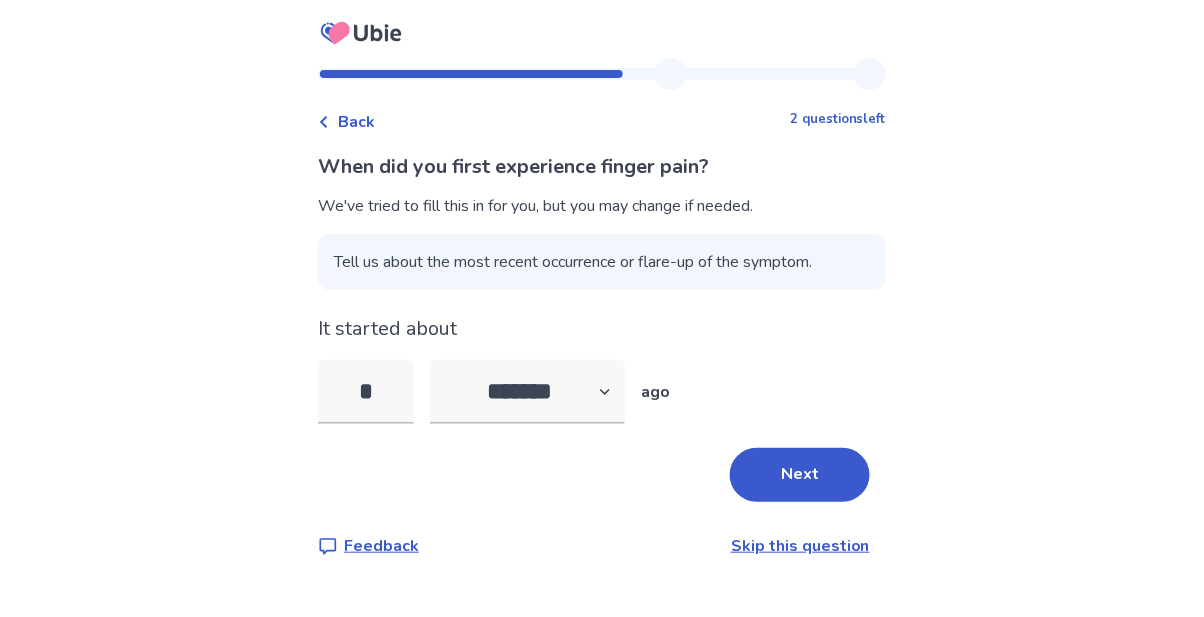 click on "Next" at bounding box center [800, 475] 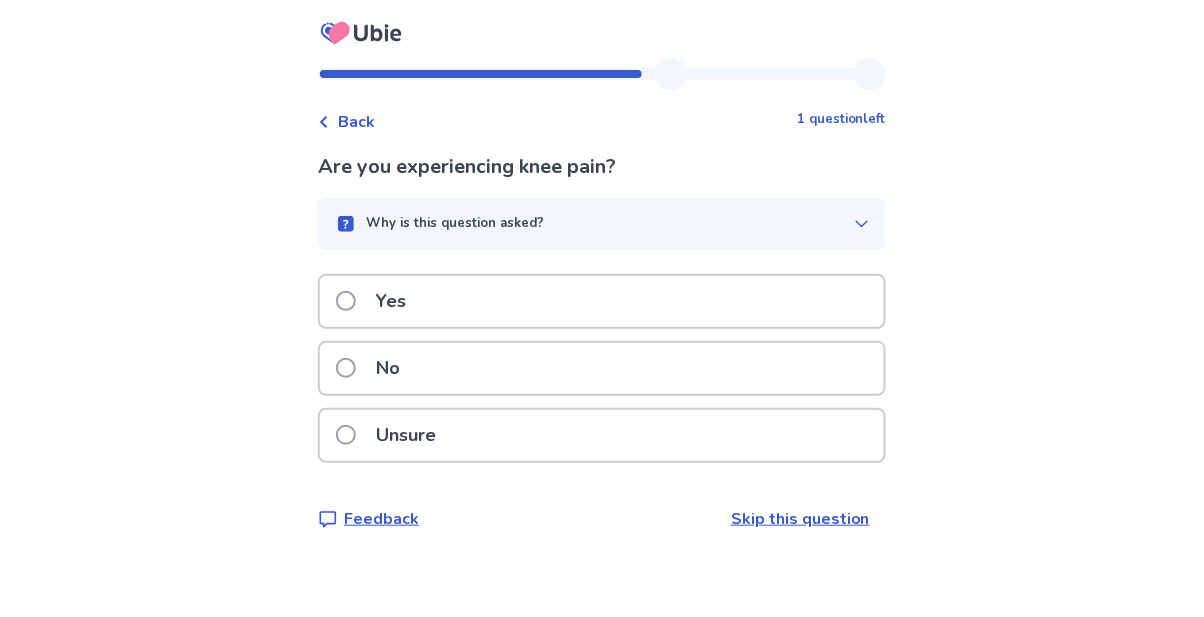 click on "Yes" at bounding box center (377, 301) 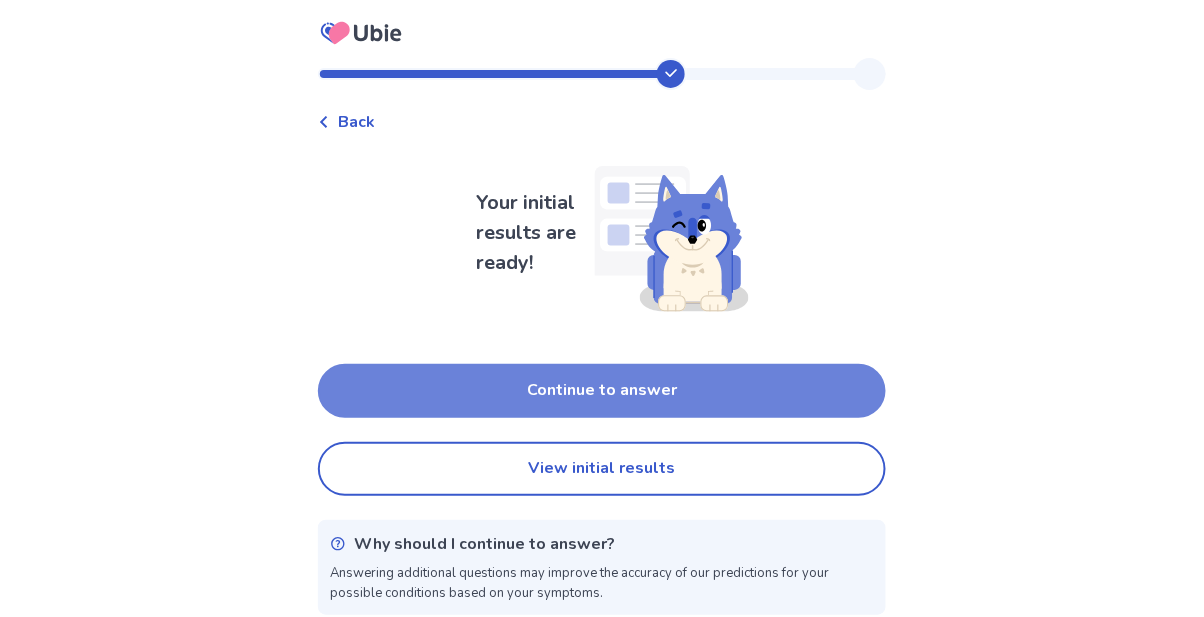 click on "Continue to answer" at bounding box center (602, 391) 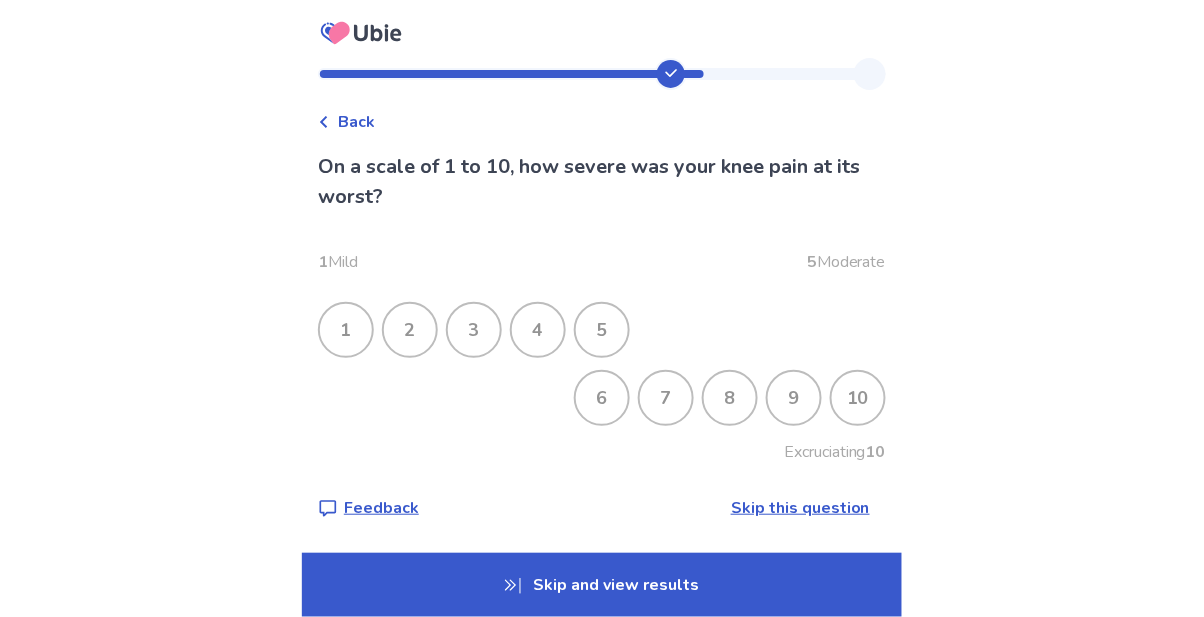 click on "6" at bounding box center (602, 398) 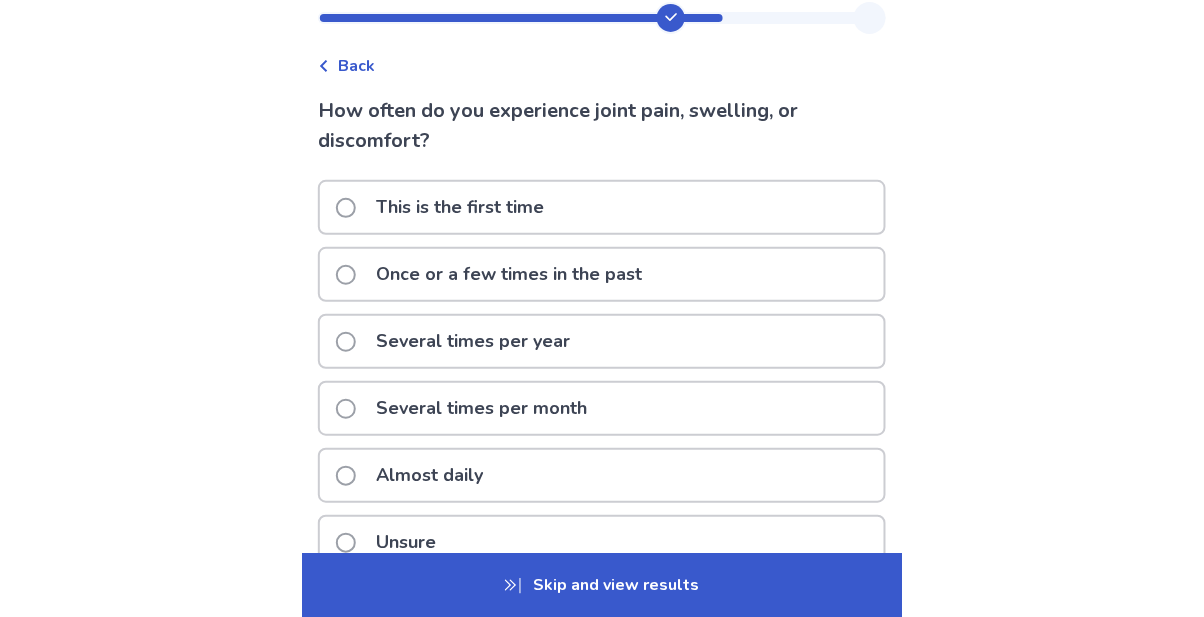 scroll, scrollTop: 107, scrollLeft: 0, axis: vertical 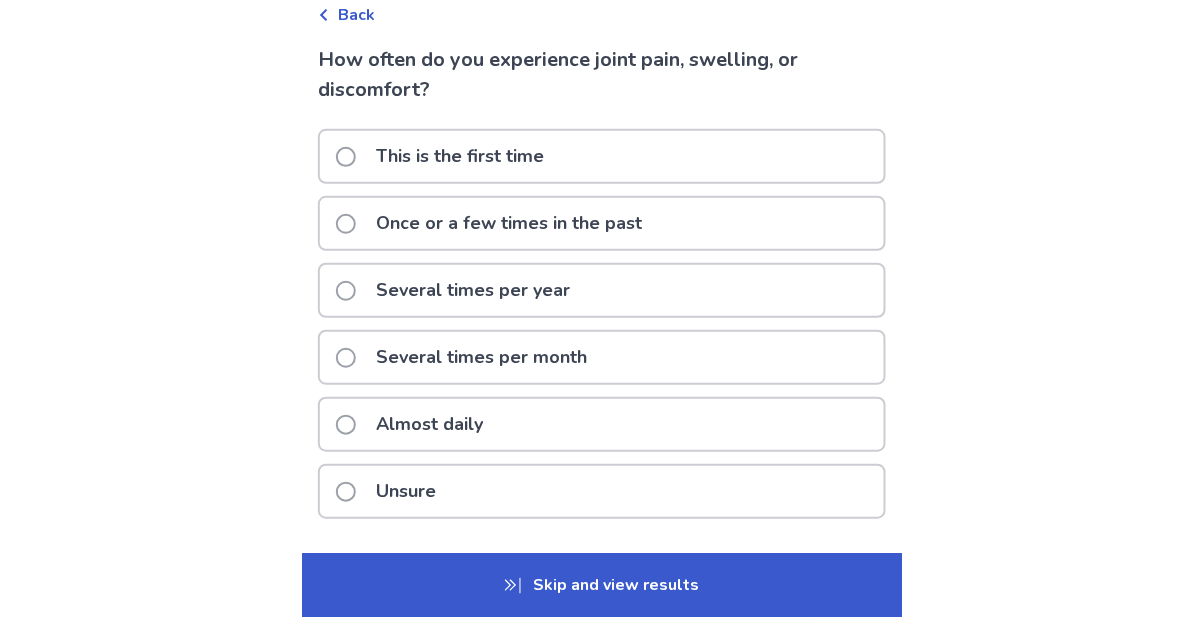 click at bounding box center (346, 425) 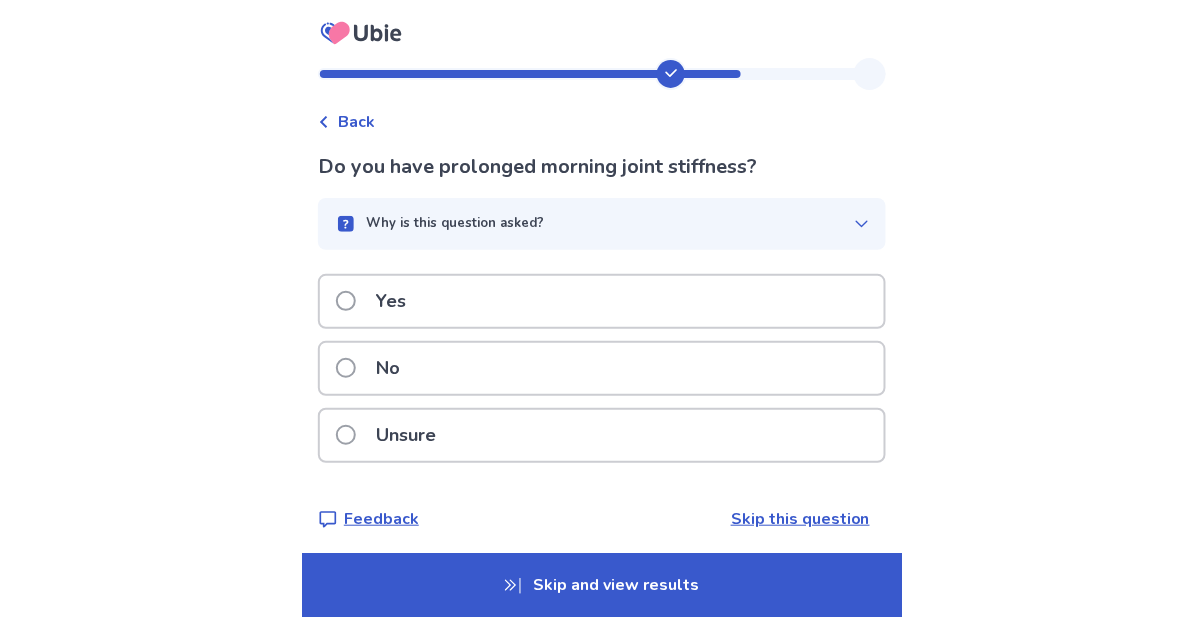 click at bounding box center [346, 368] 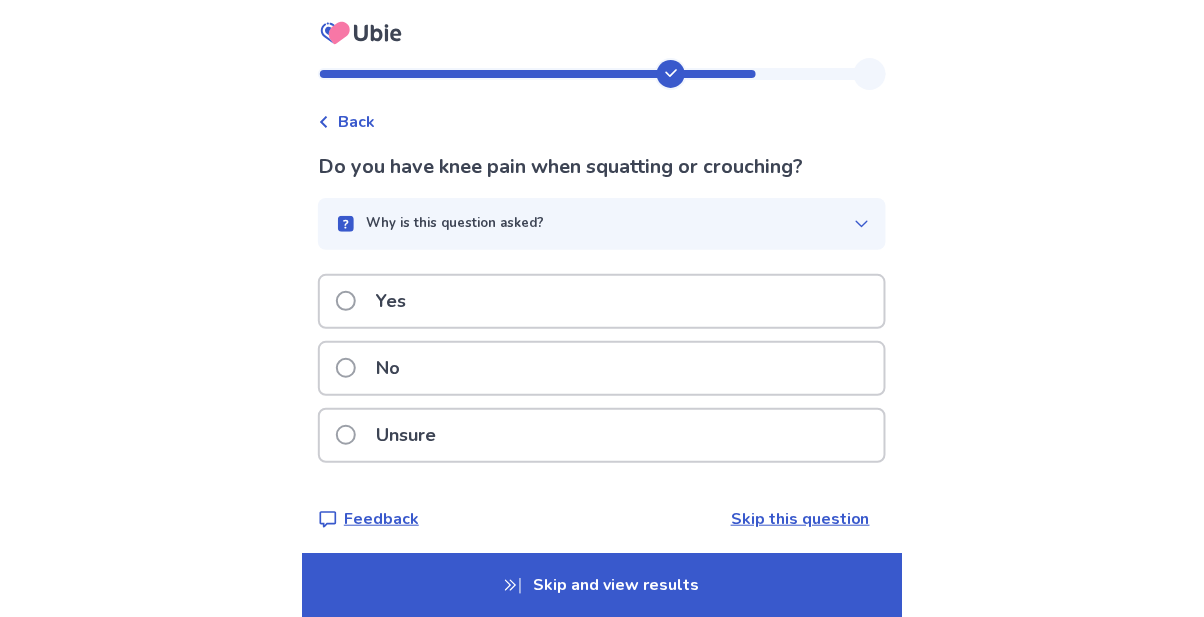 click at bounding box center [346, 301] 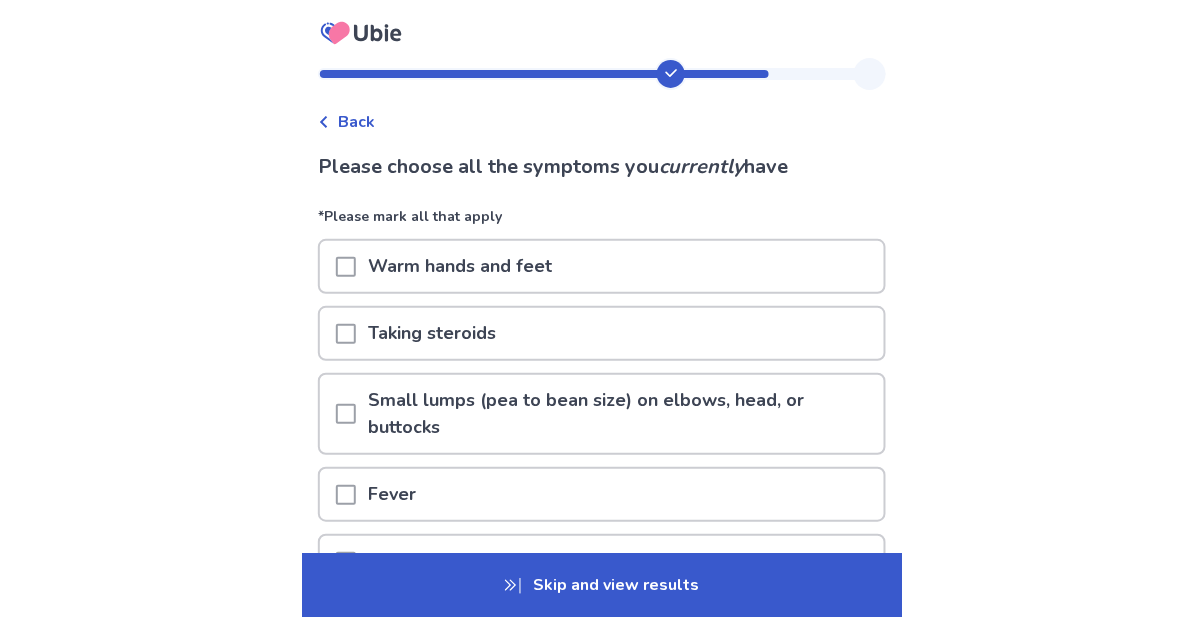 click at bounding box center [346, 266] 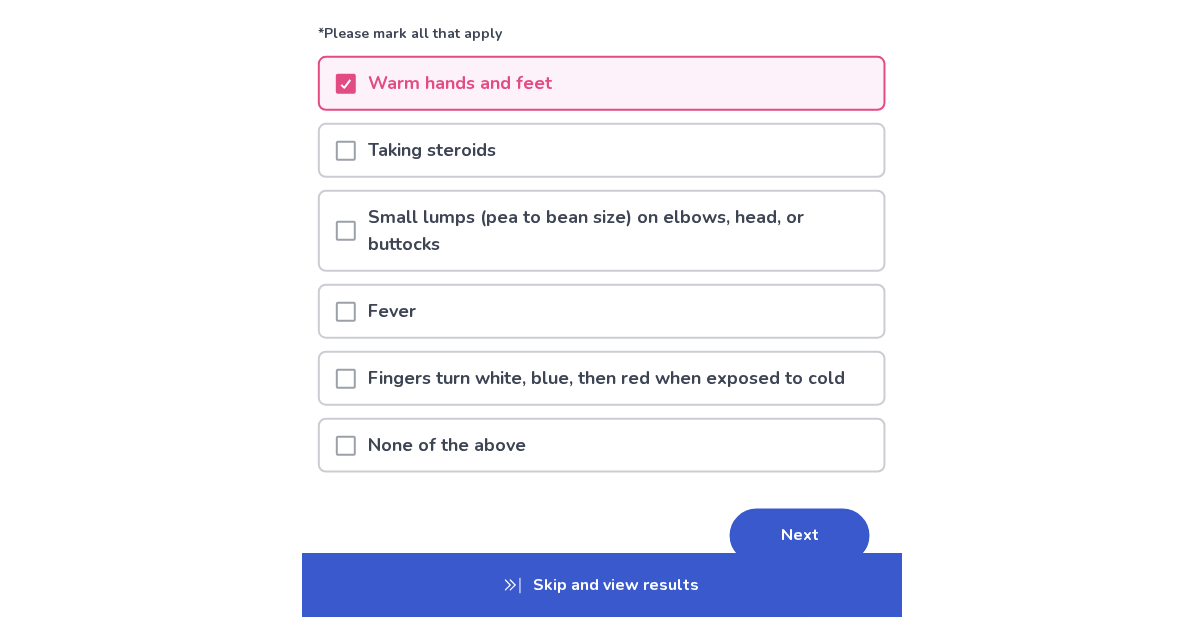 scroll, scrollTop: 187, scrollLeft: 0, axis: vertical 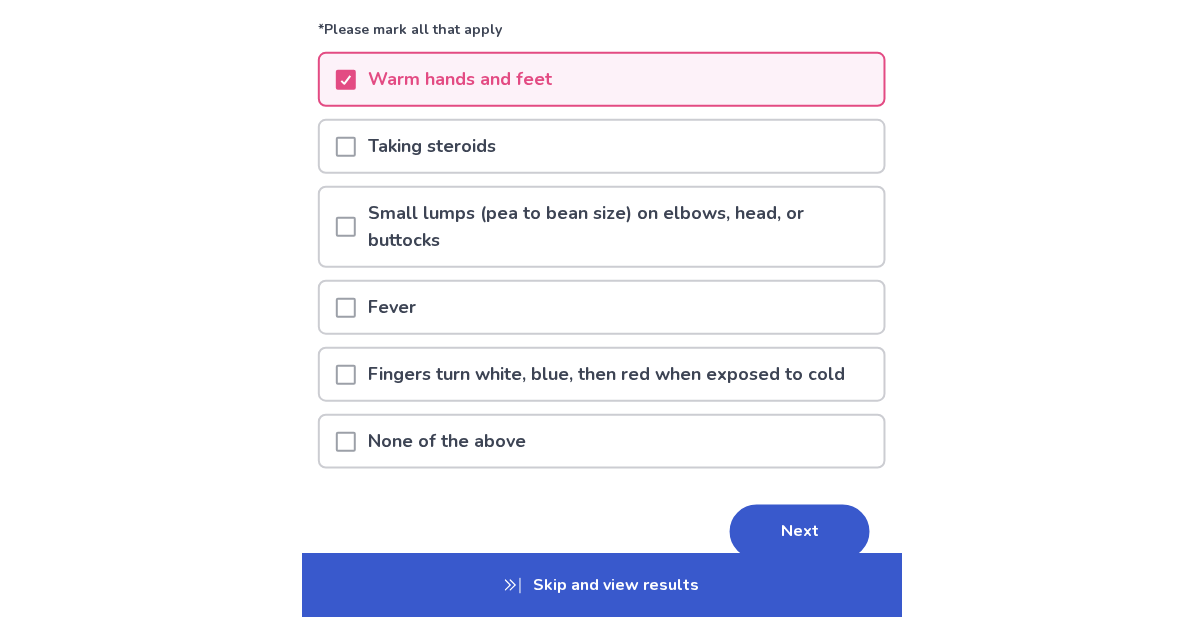 click on "Next" at bounding box center [800, 532] 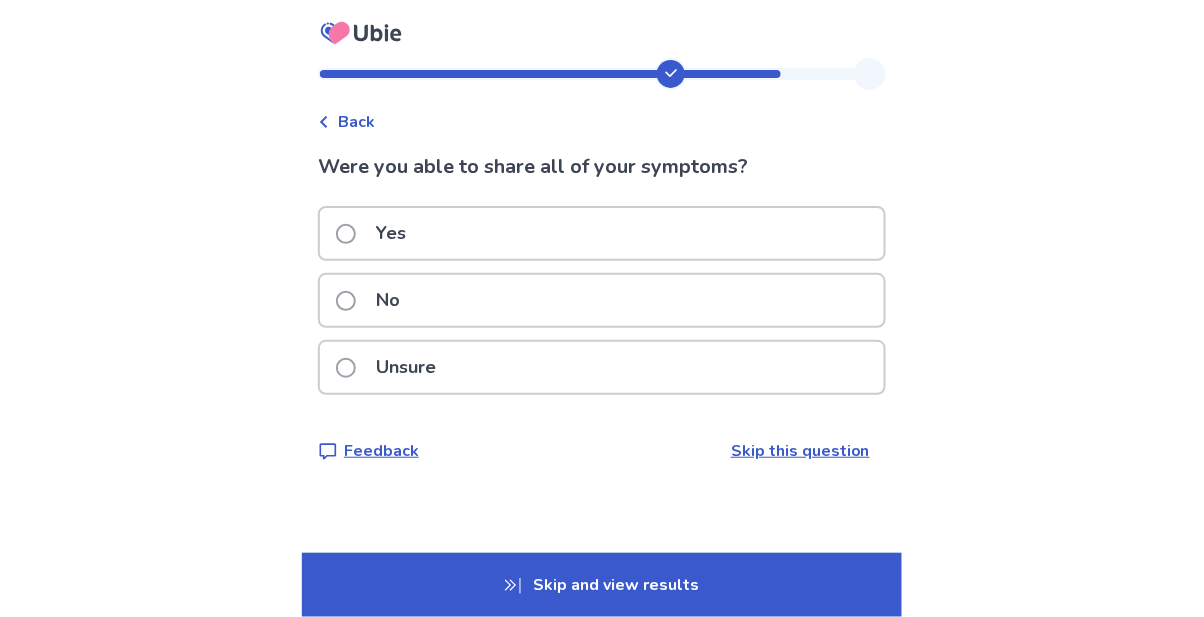 click on "Yes" at bounding box center (377, 233) 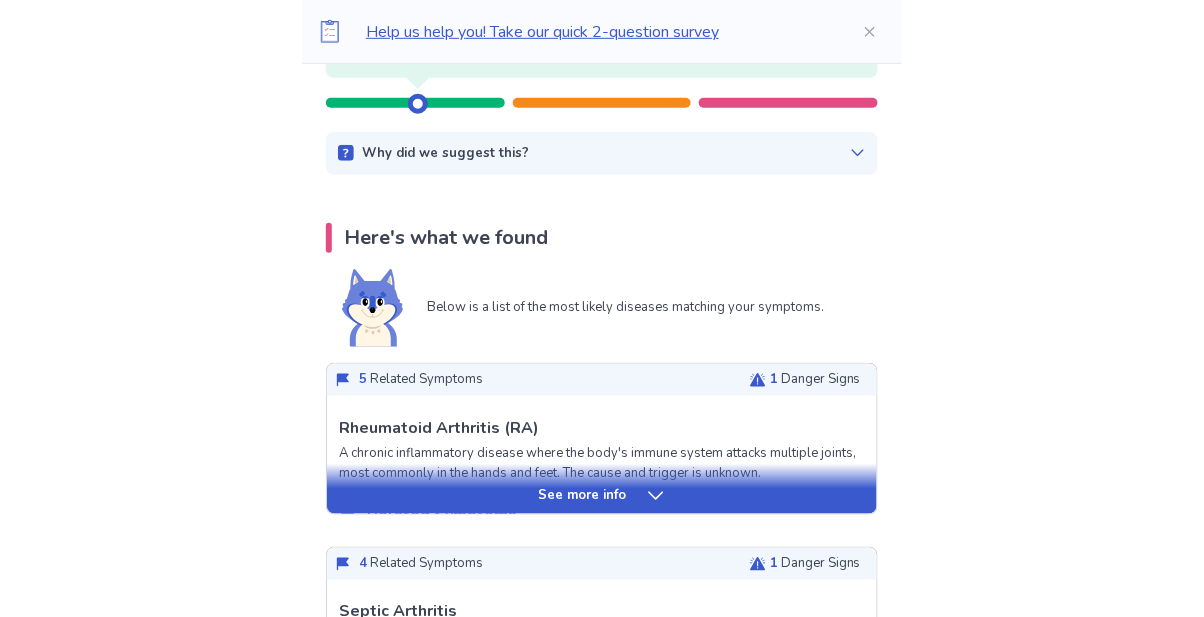 scroll, scrollTop: 272, scrollLeft: 0, axis: vertical 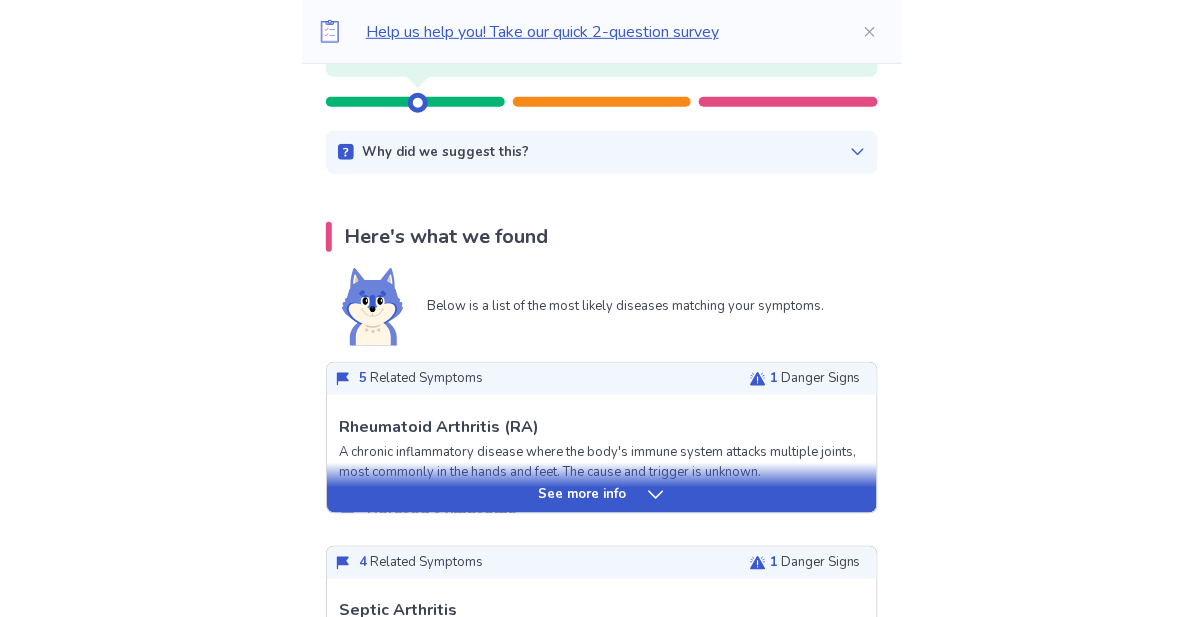 click on "See more info" at bounding box center [602, 495] 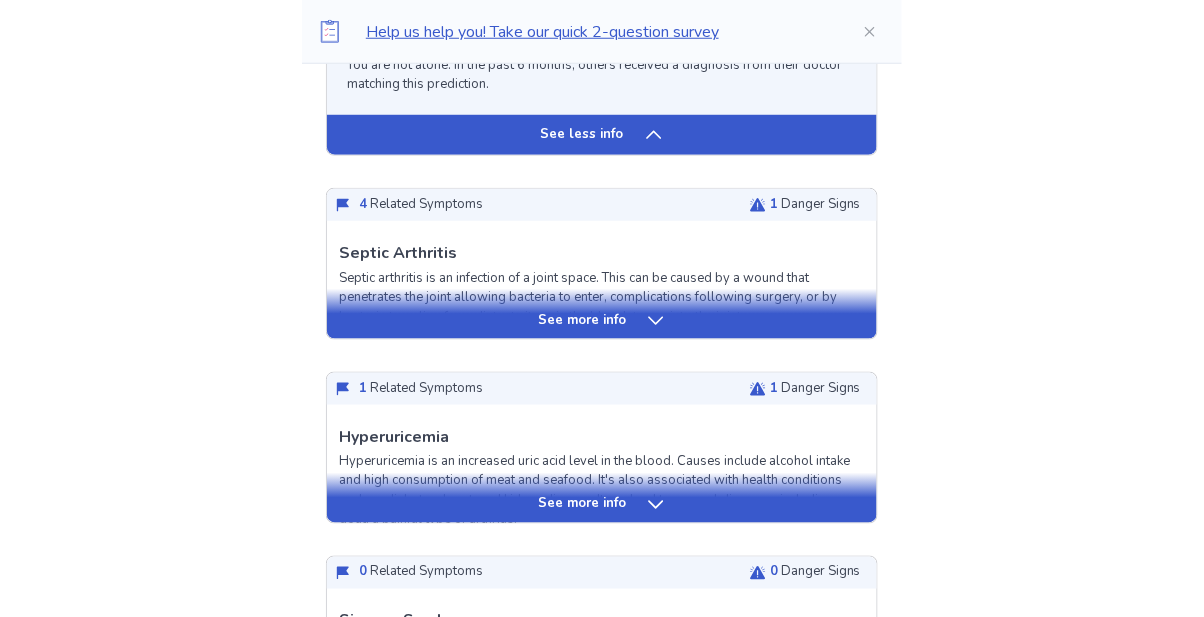 scroll, scrollTop: 2114, scrollLeft: 0, axis: vertical 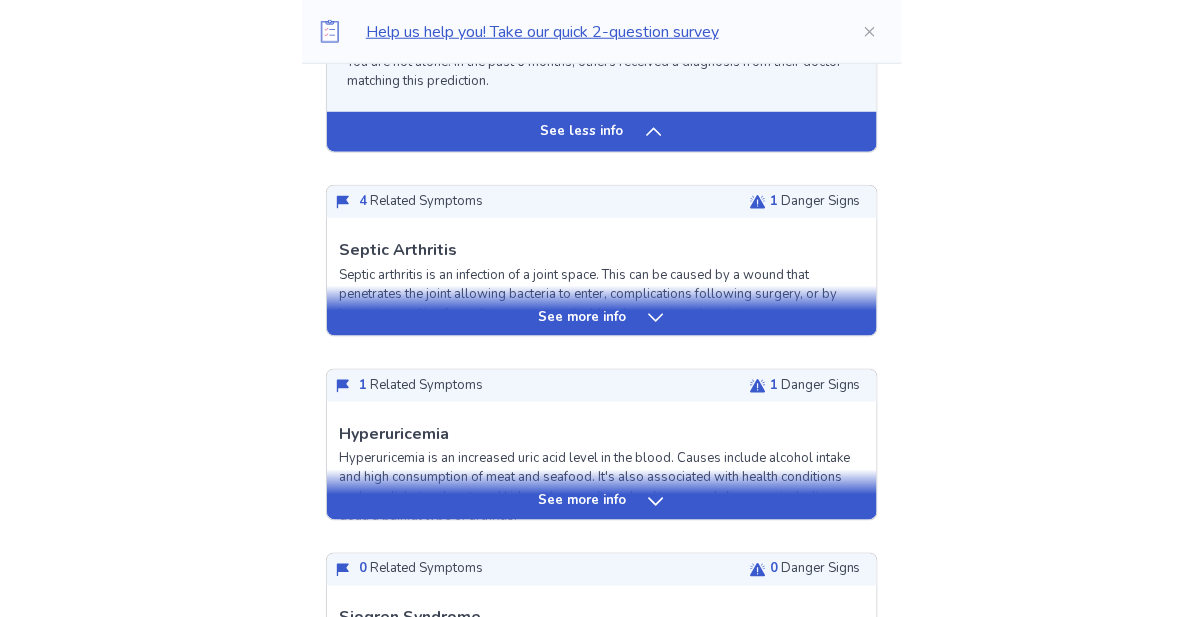 click on "See more info" at bounding box center (602, 318) 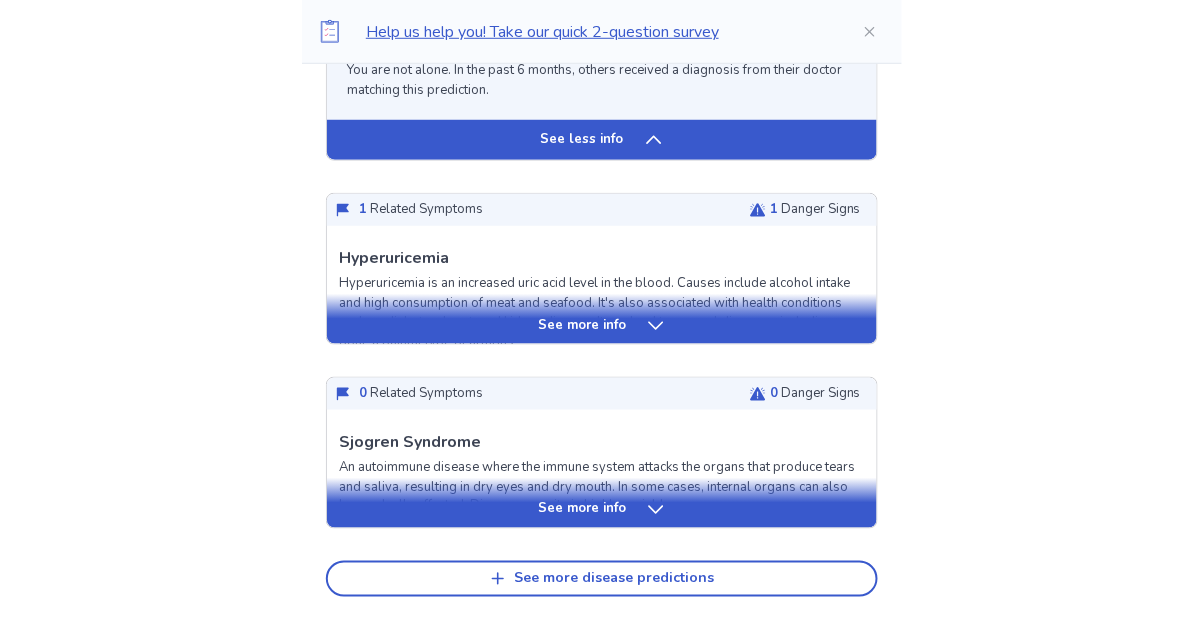 scroll, scrollTop: 3760, scrollLeft: 0, axis: vertical 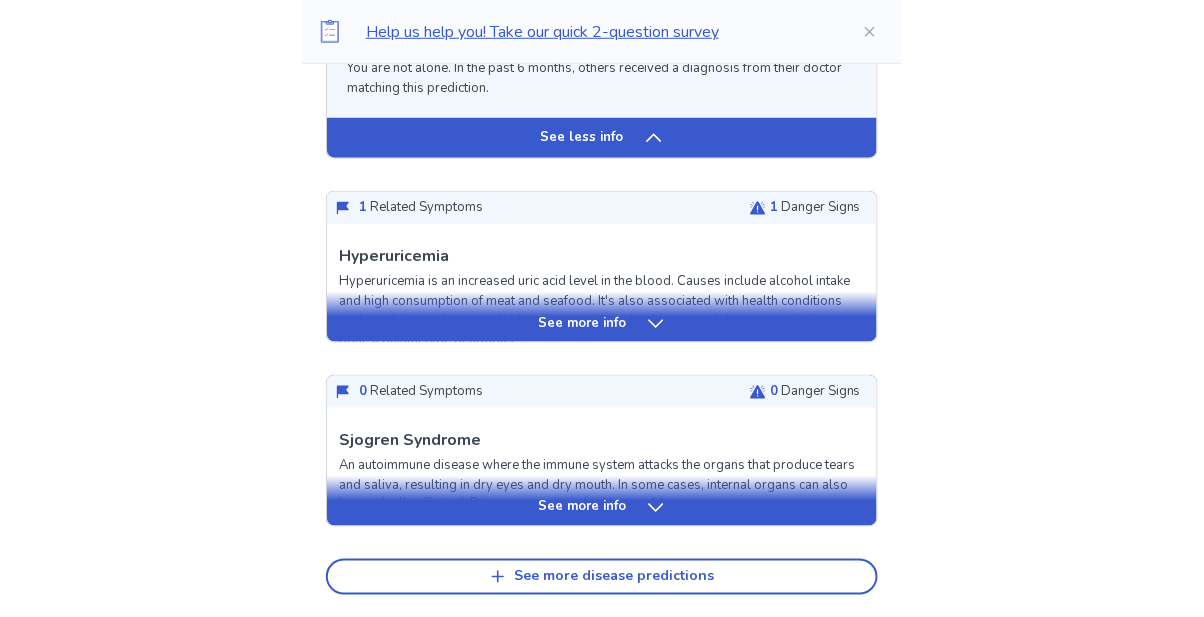 click on "See more info" at bounding box center (602, 324) 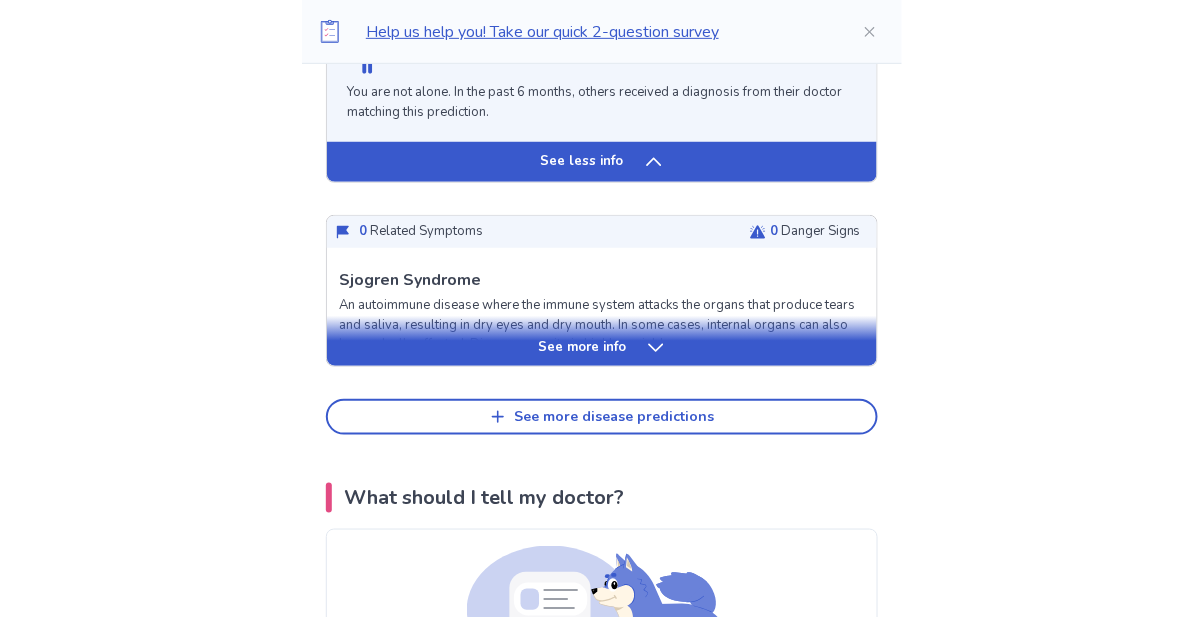 scroll, scrollTop: 5359, scrollLeft: 0, axis: vertical 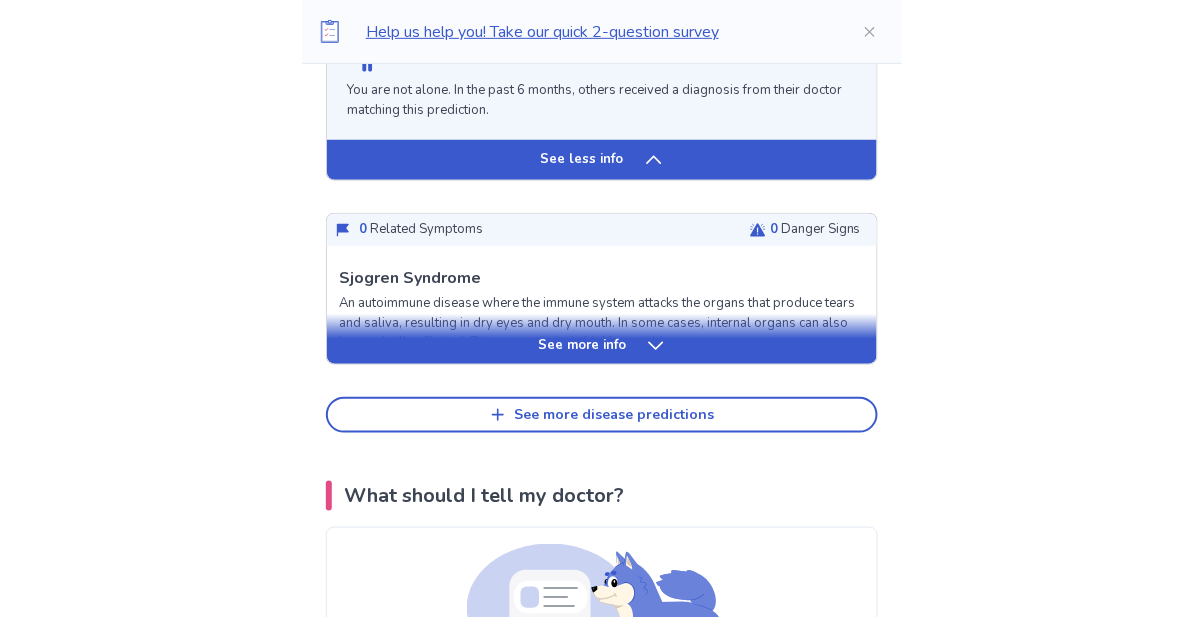 click on "See more info" at bounding box center (602, 346) 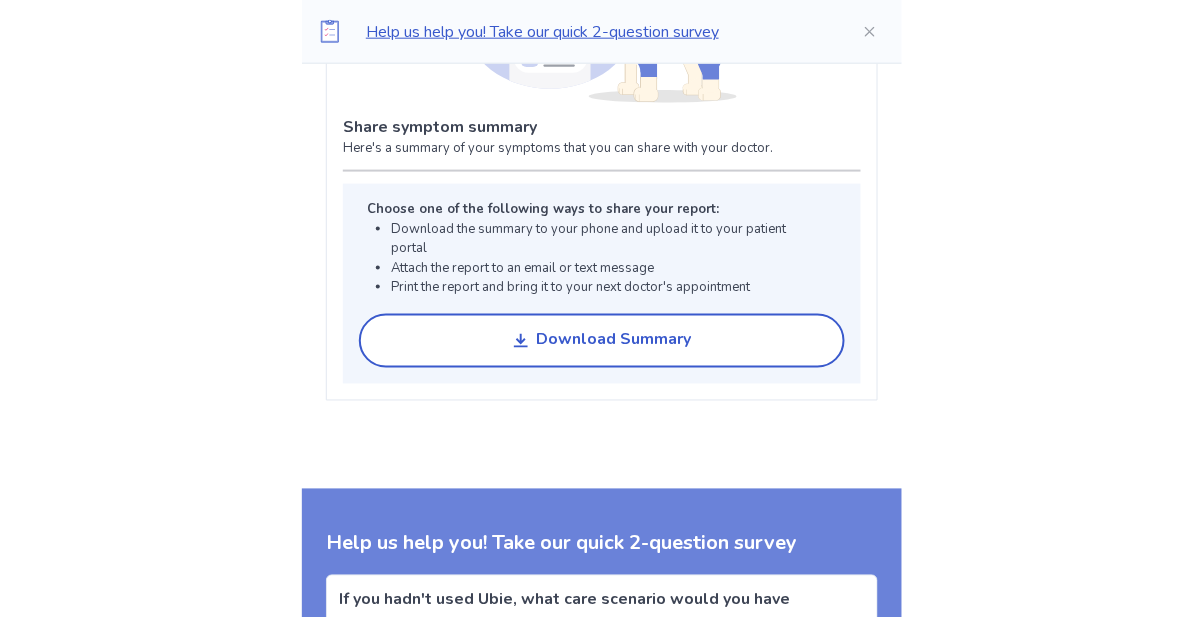 scroll, scrollTop: 7366, scrollLeft: 0, axis: vertical 